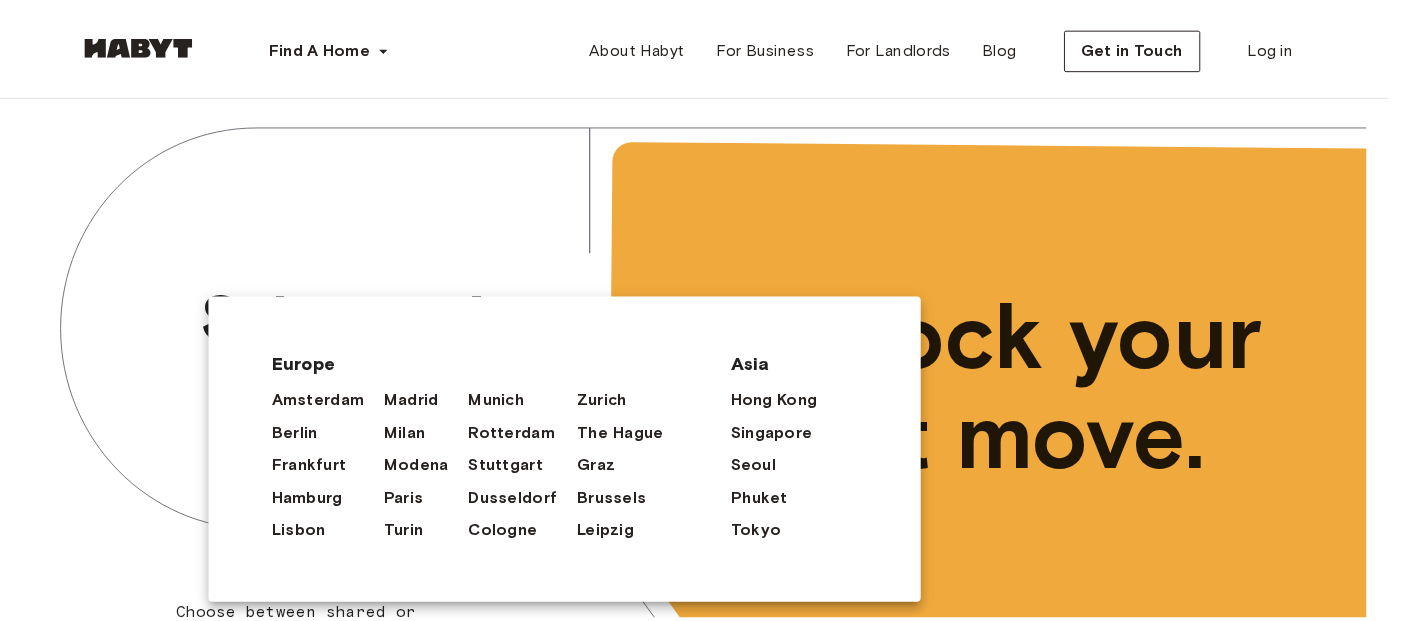scroll, scrollTop: 0, scrollLeft: 0, axis: both 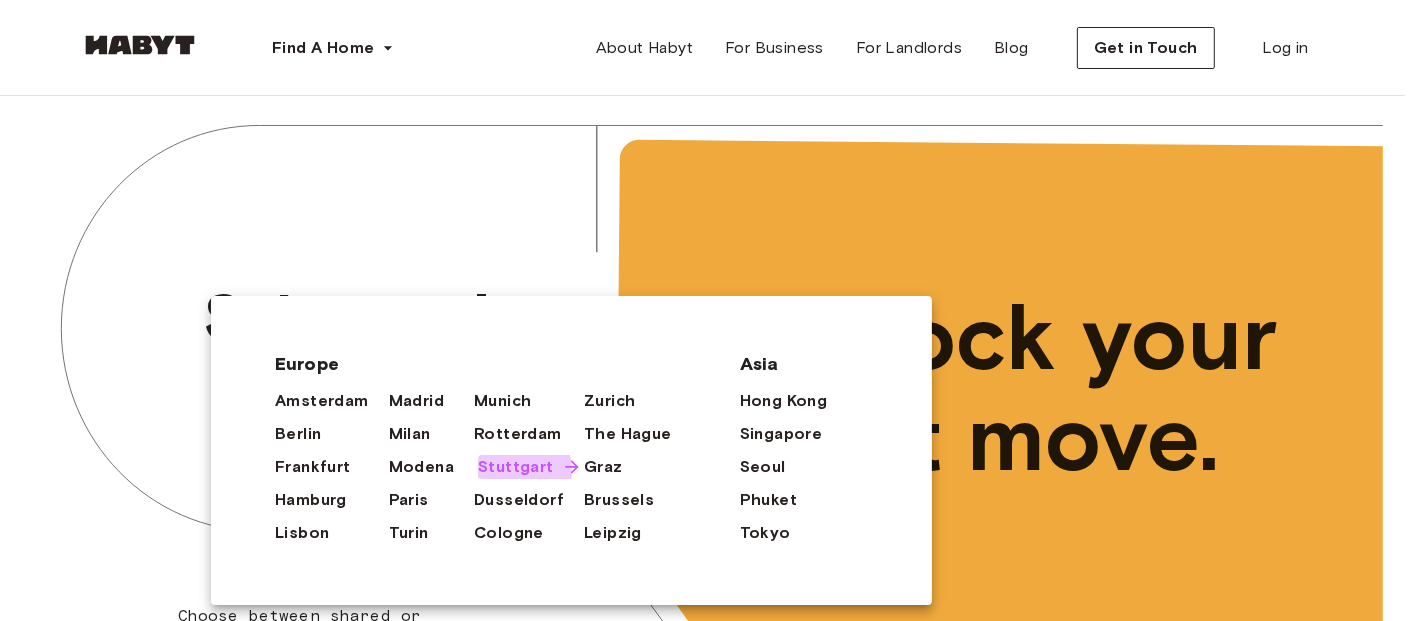 click on "Stuttgart" at bounding box center (516, 467) 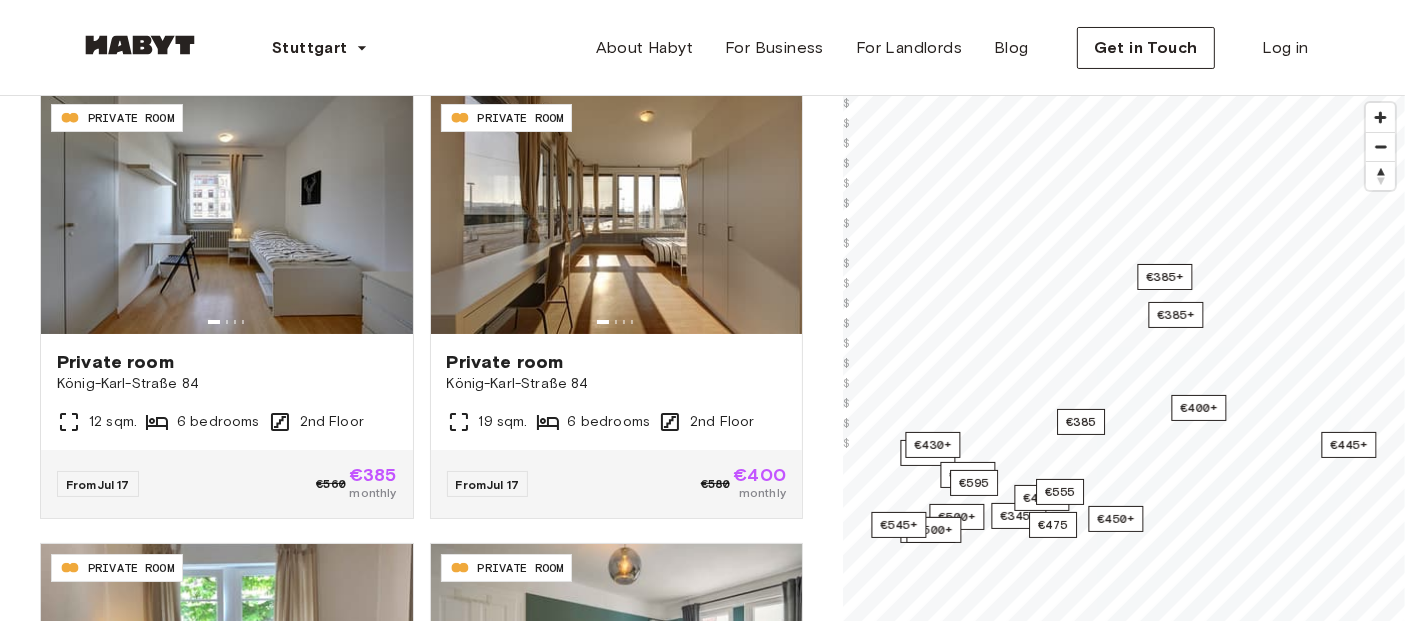 scroll, scrollTop: 0, scrollLeft: 0, axis: both 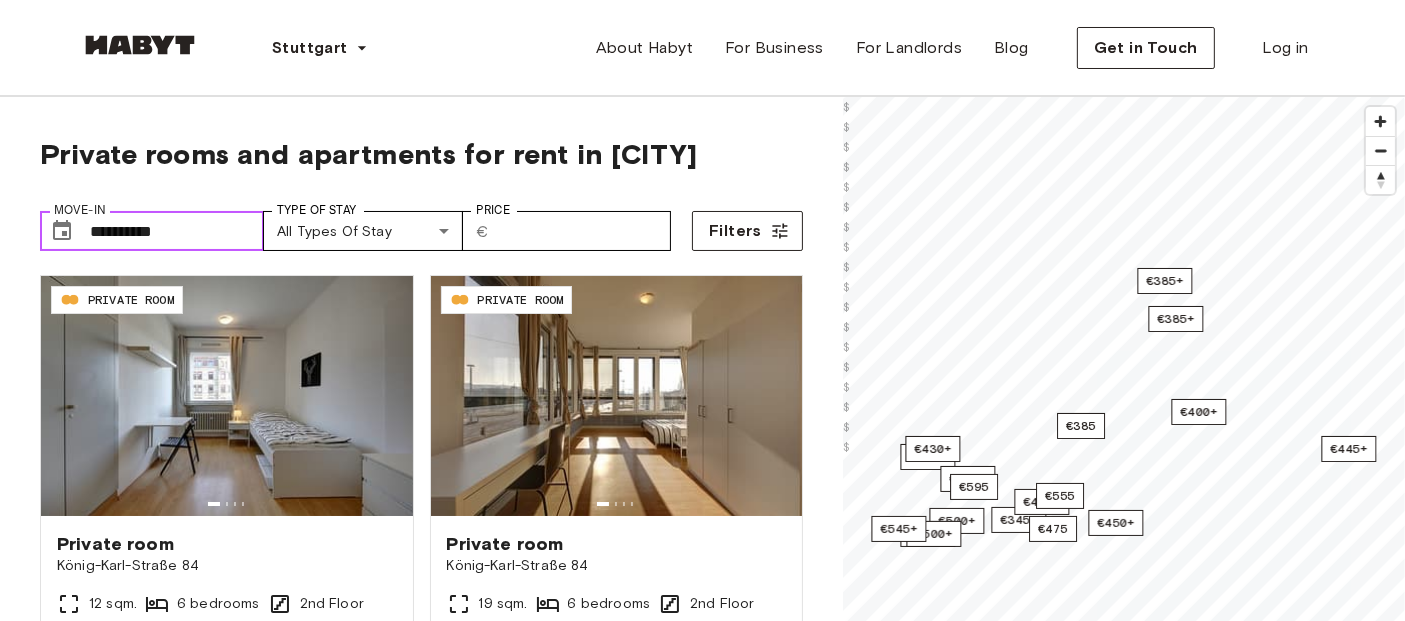 click on "**********" at bounding box center (177, 231) 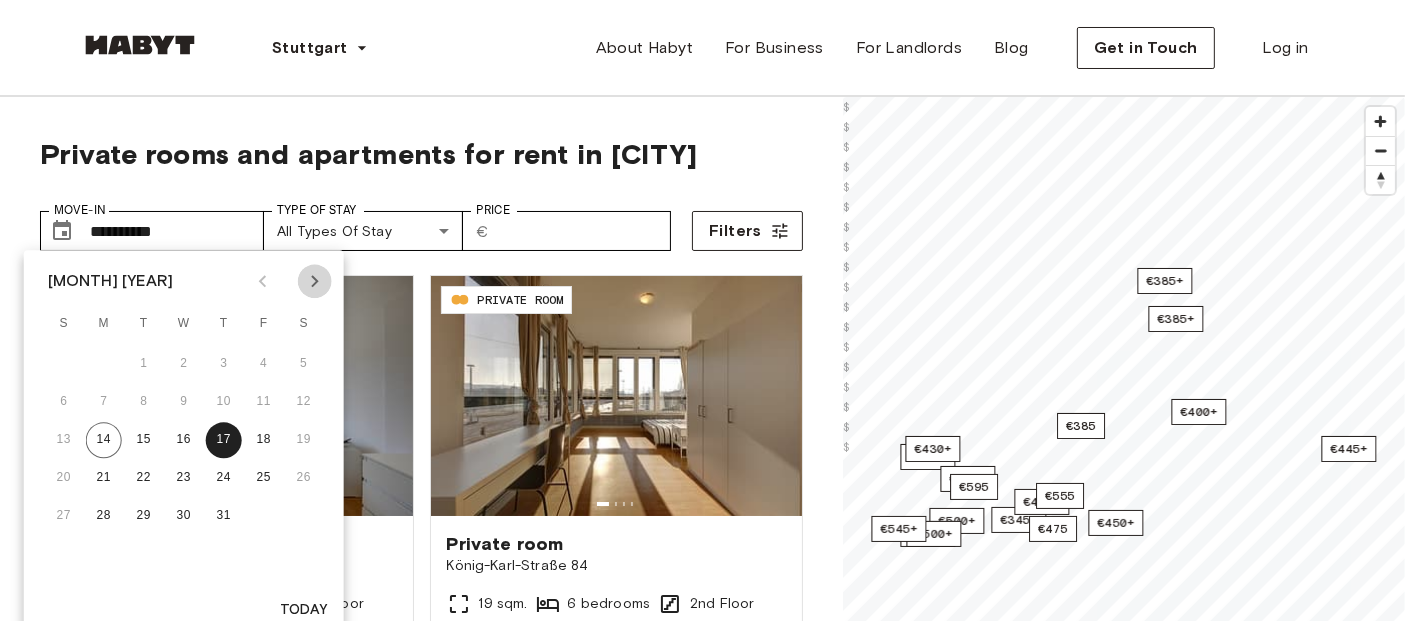 click 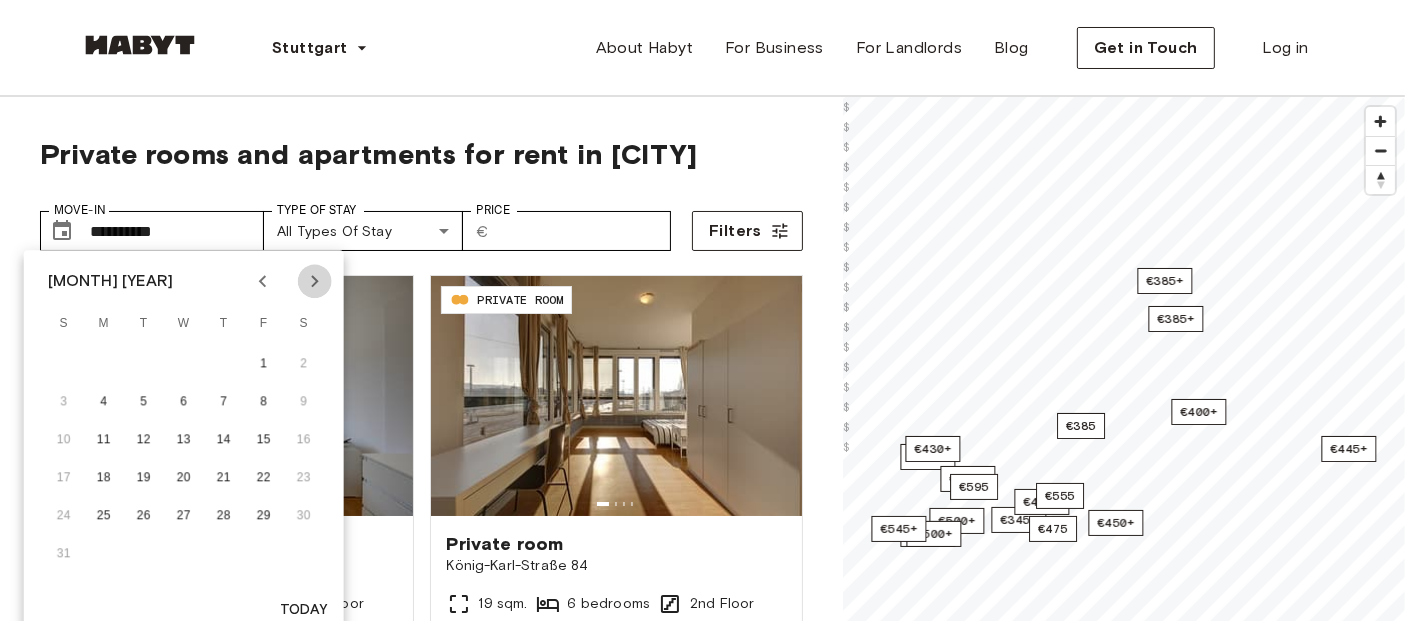 click 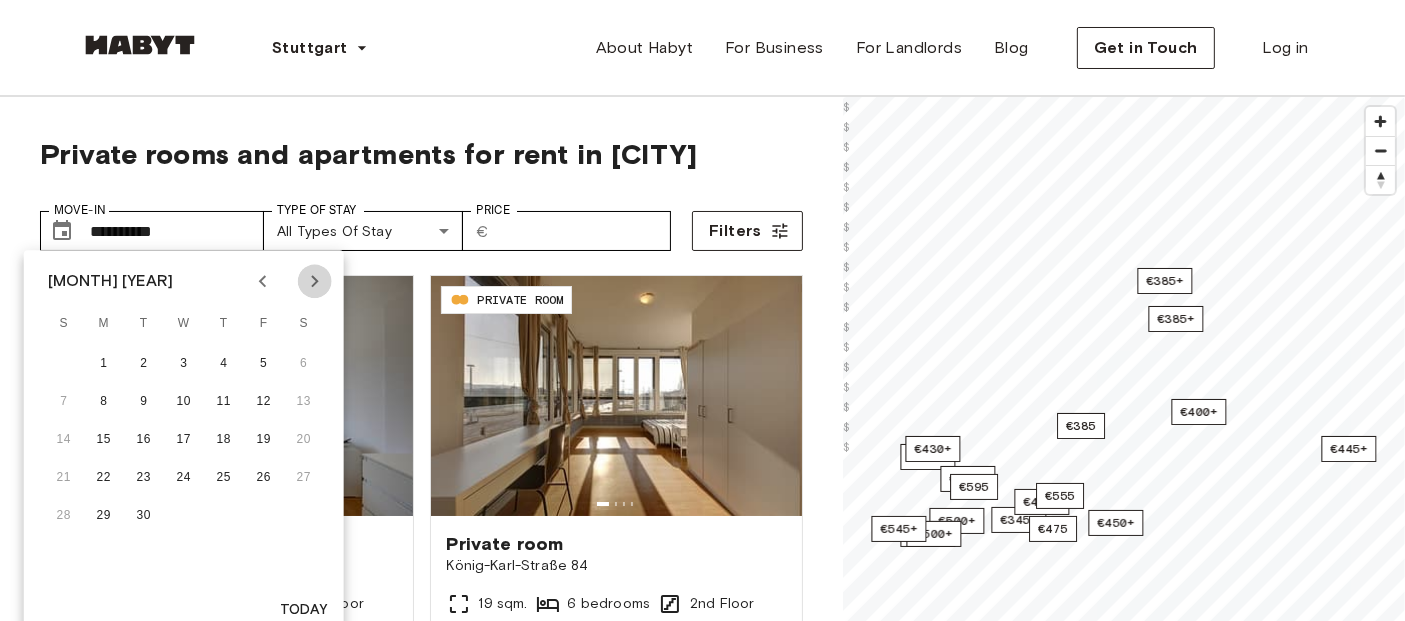 click 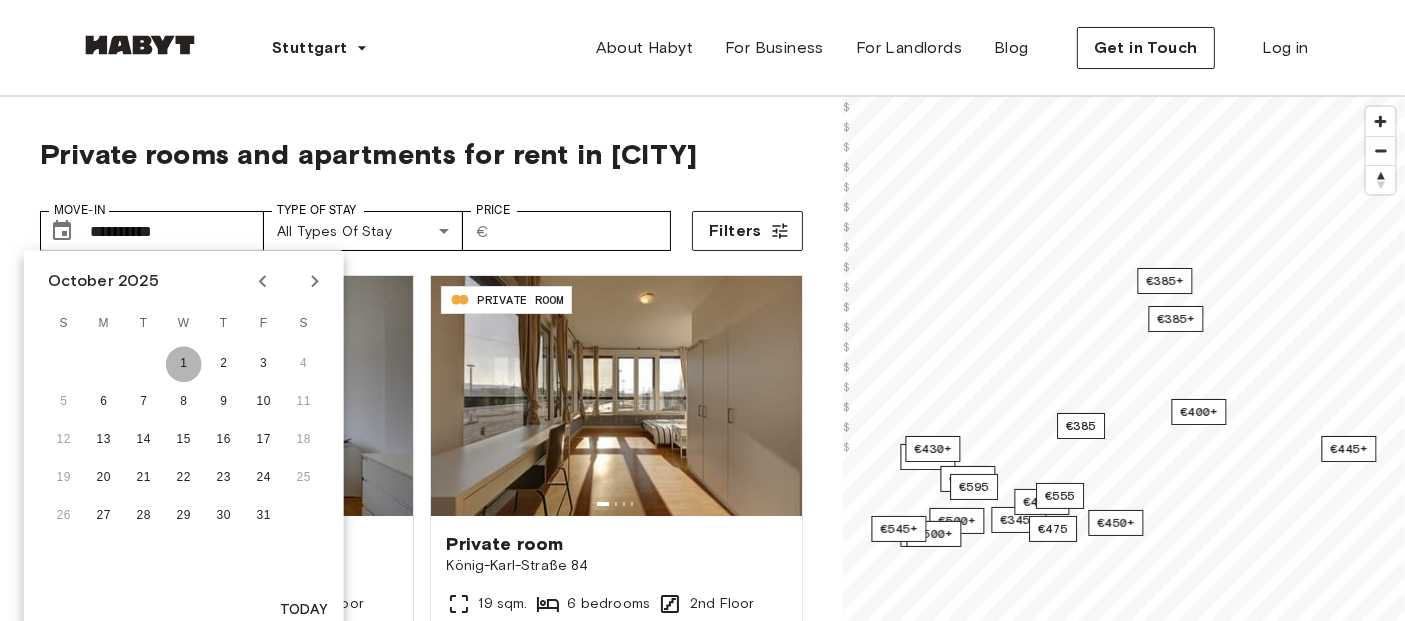 click on "1" at bounding box center (184, 364) 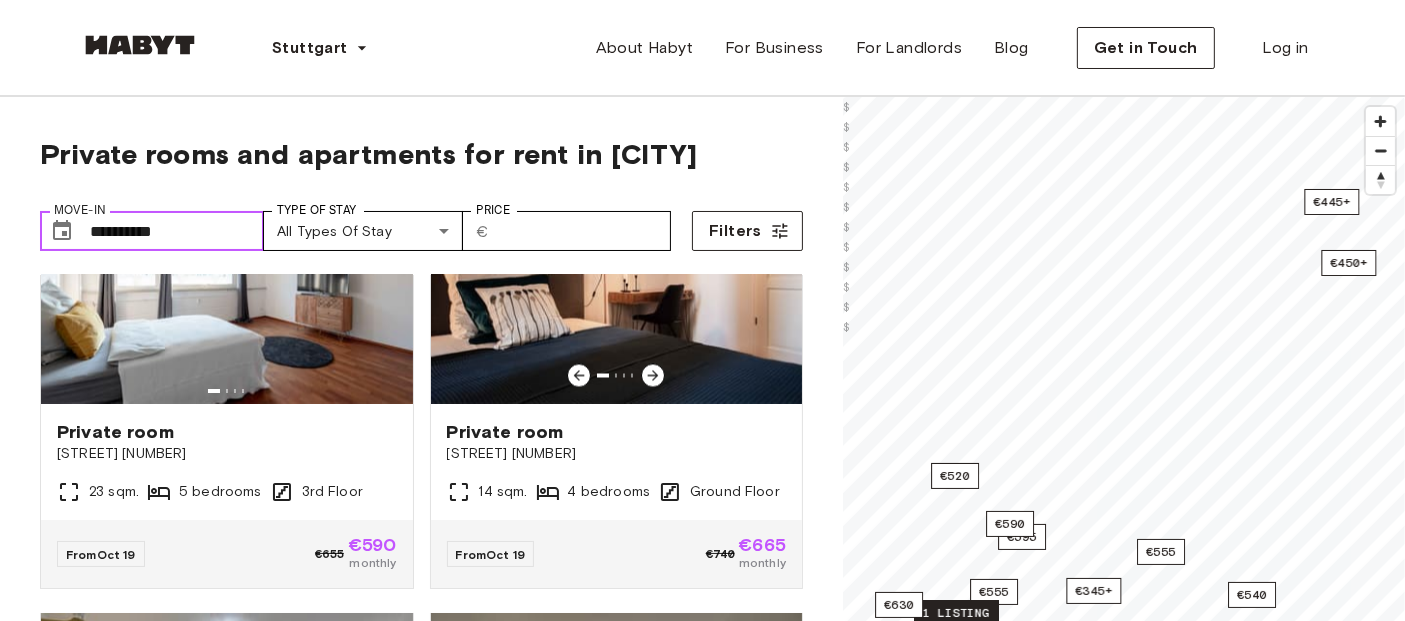 scroll, scrollTop: 3713, scrollLeft: 0, axis: vertical 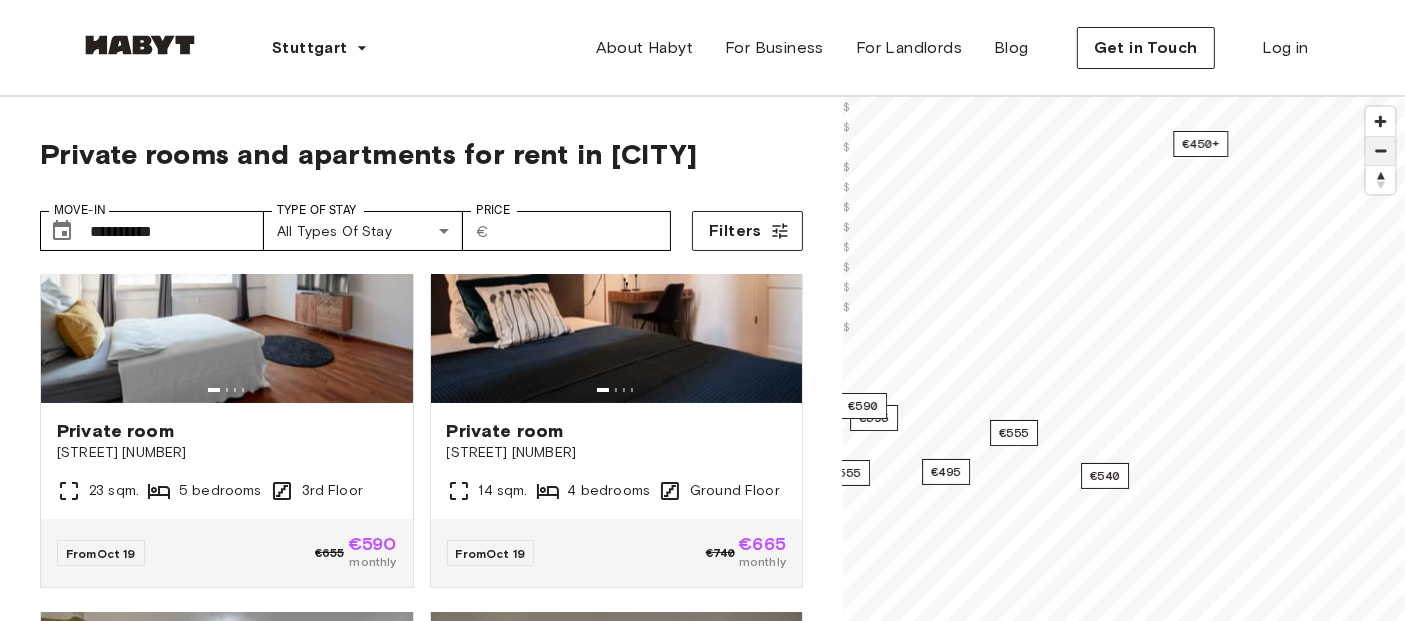 click at bounding box center [1380, 151] 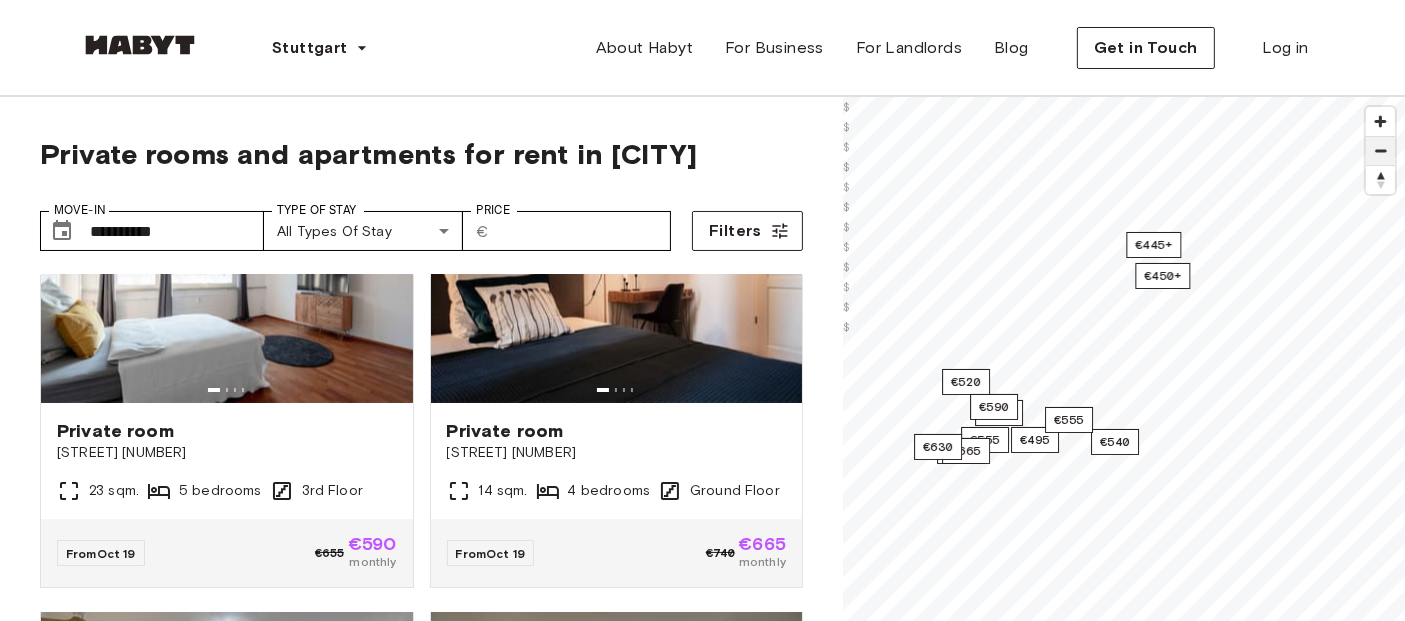 click at bounding box center (1380, 151) 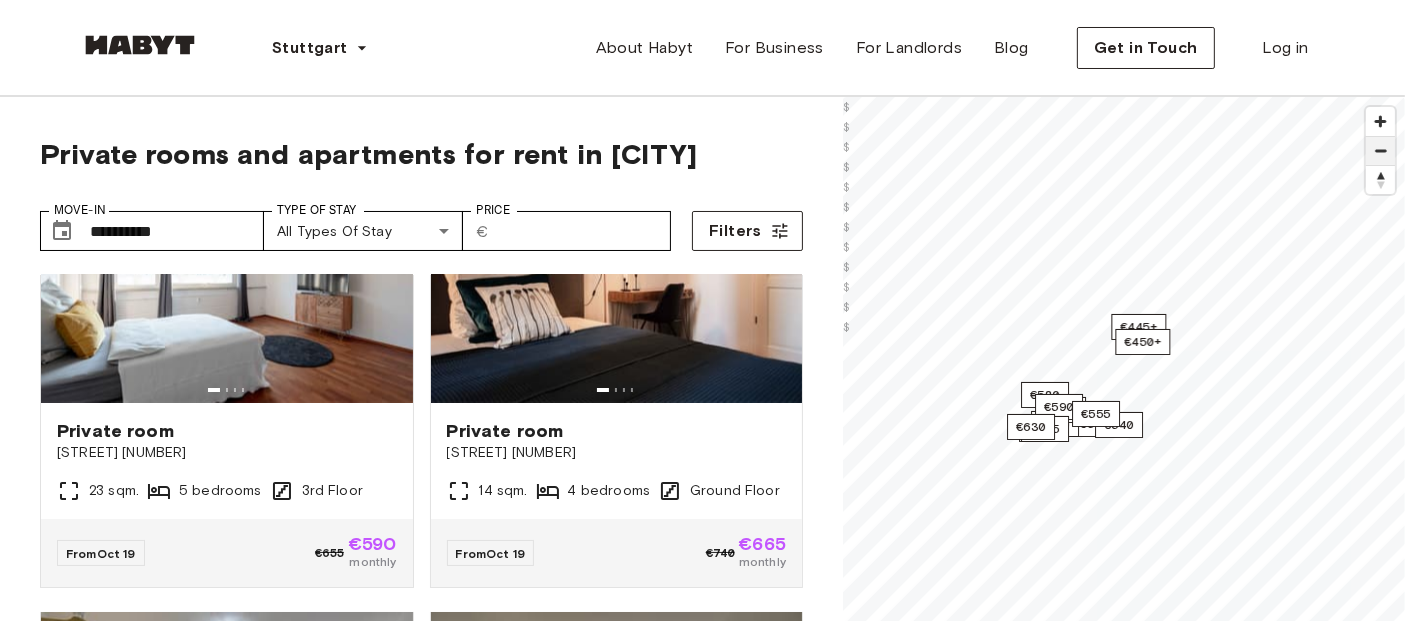 click at bounding box center [1380, 151] 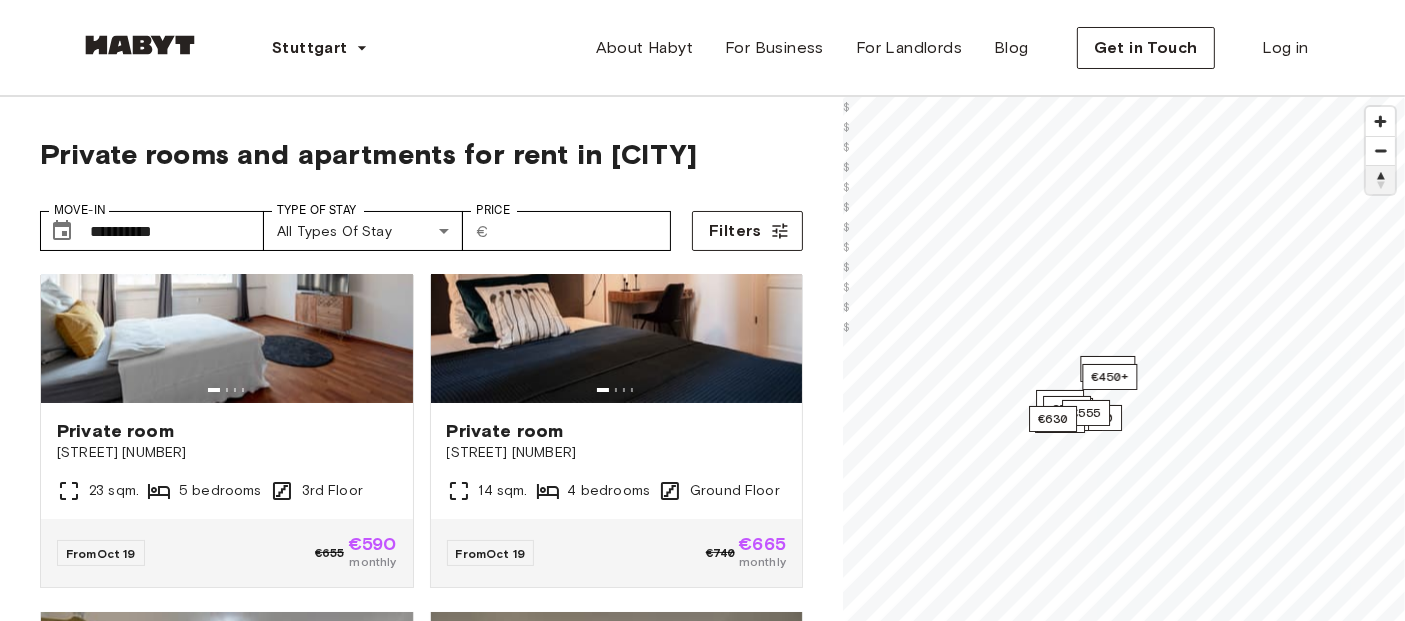 click at bounding box center (1380, 180) 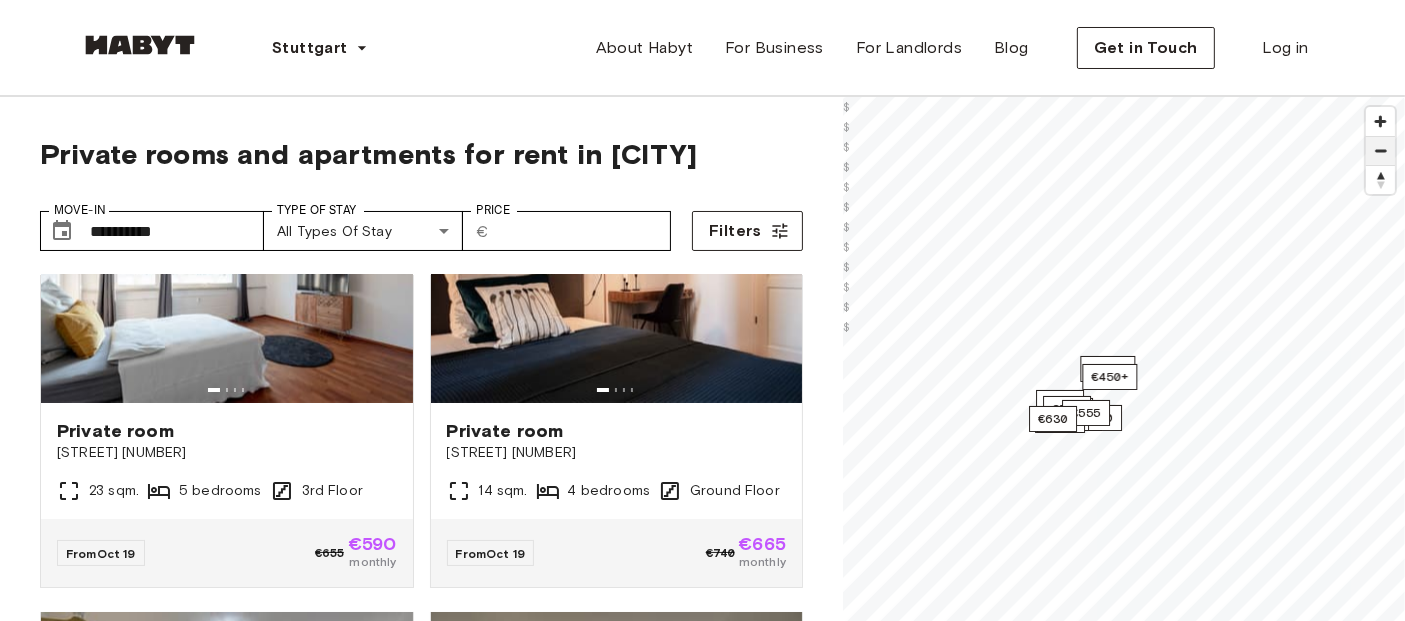 click at bounding box center (1380, 151) 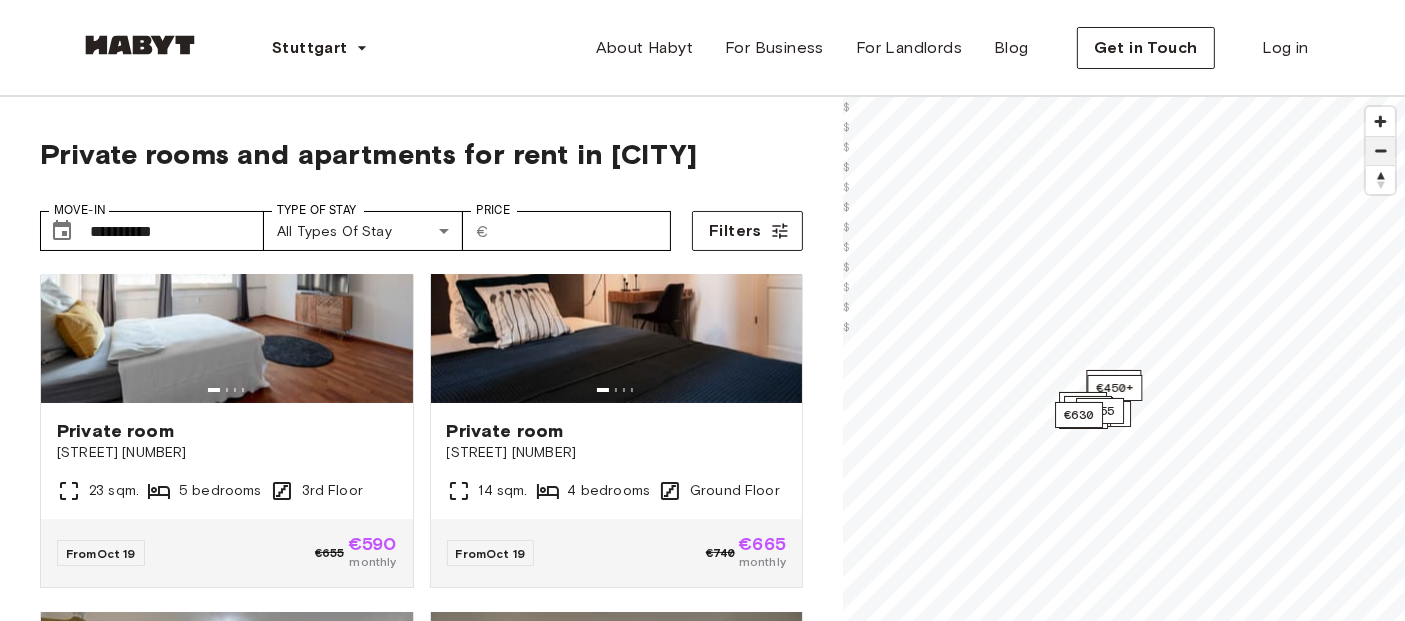 click at bounding box center (1380, 151) 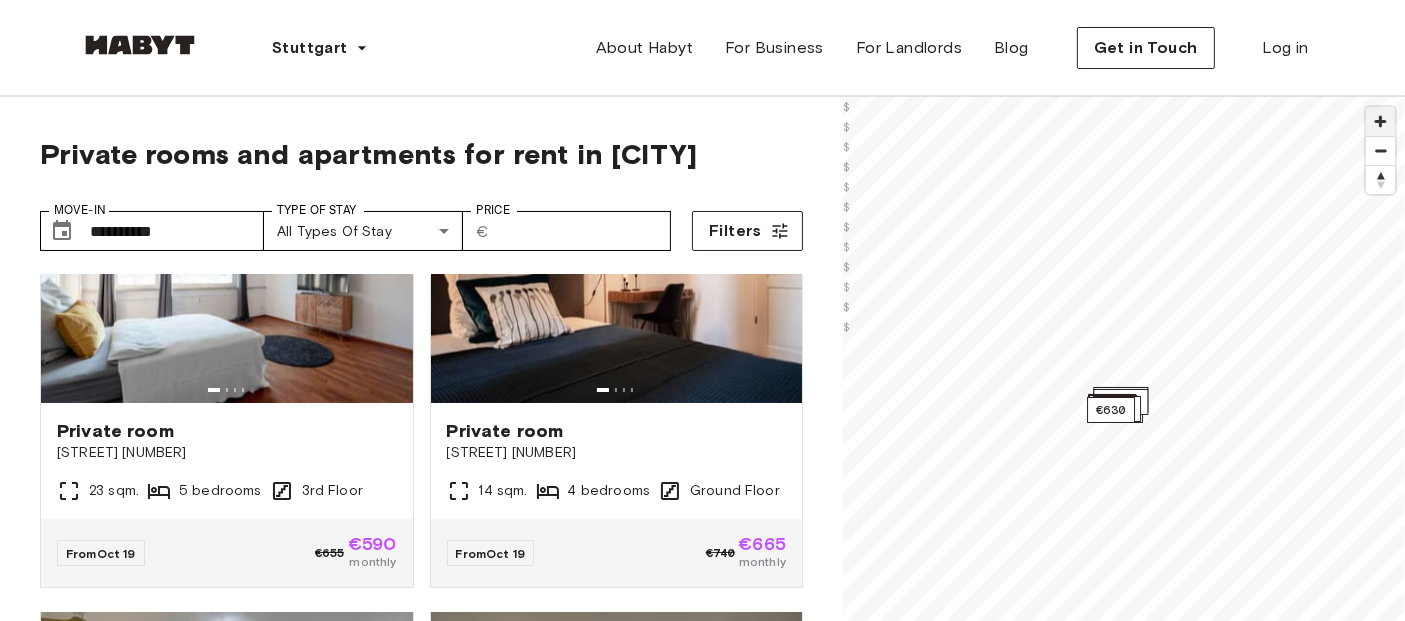 click at bounding box center (1380, 121) 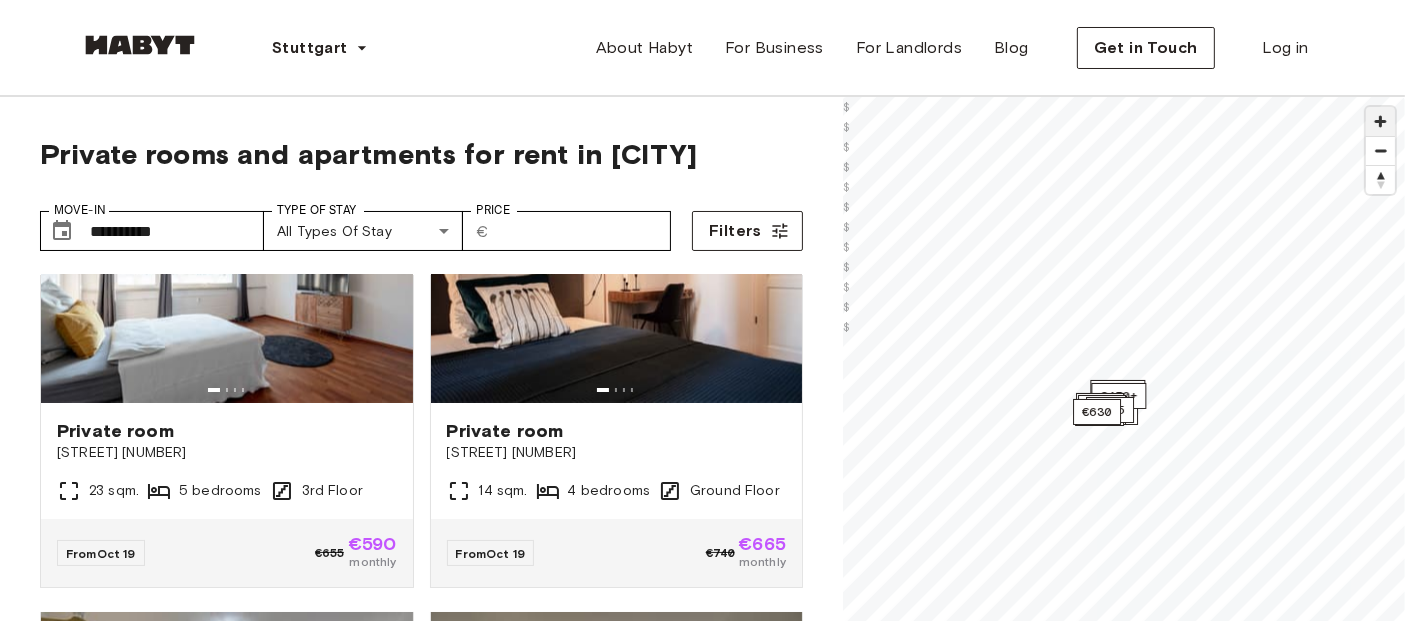 click at bounding box center [1380, 121] 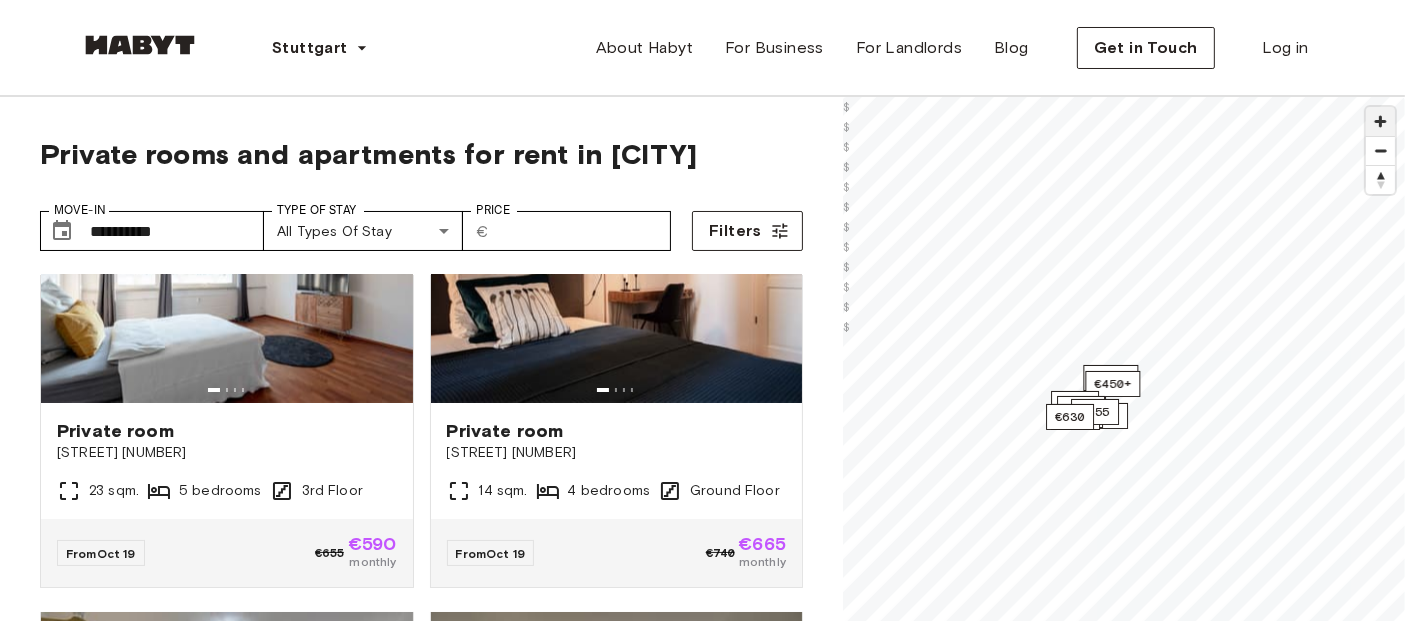 click at bounding box center [1380, 121] 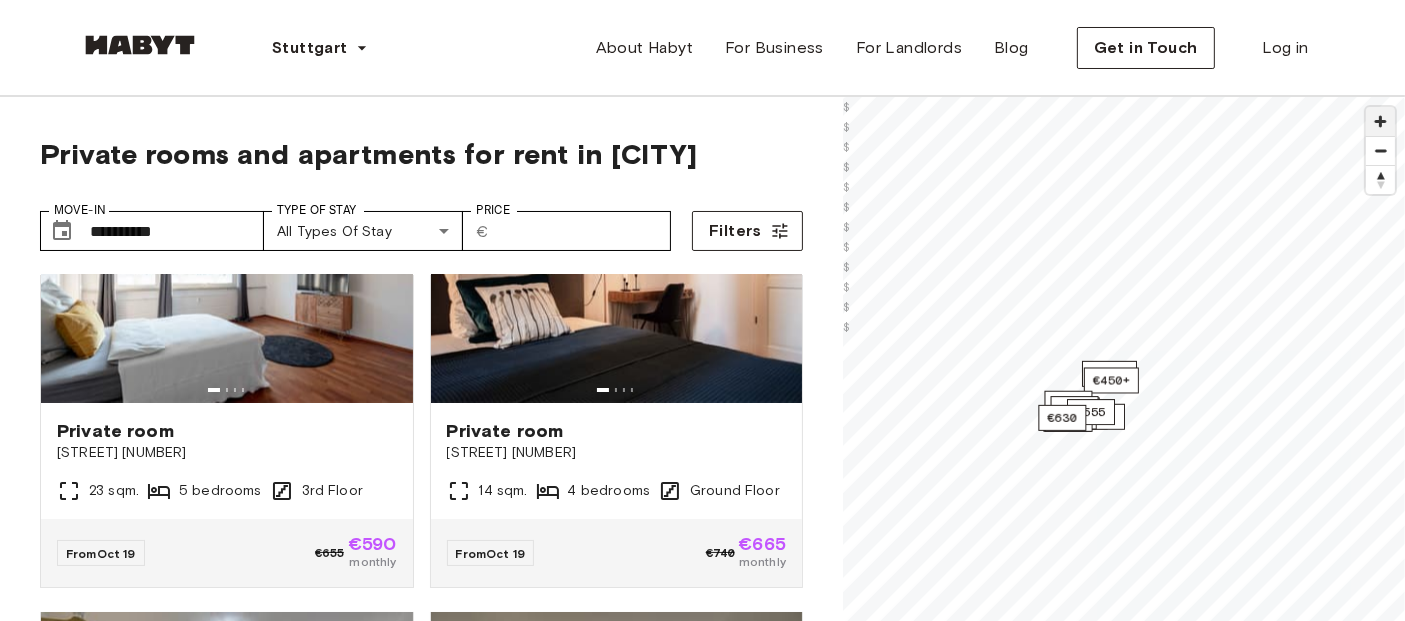 click at bounding box center (1380, 121) 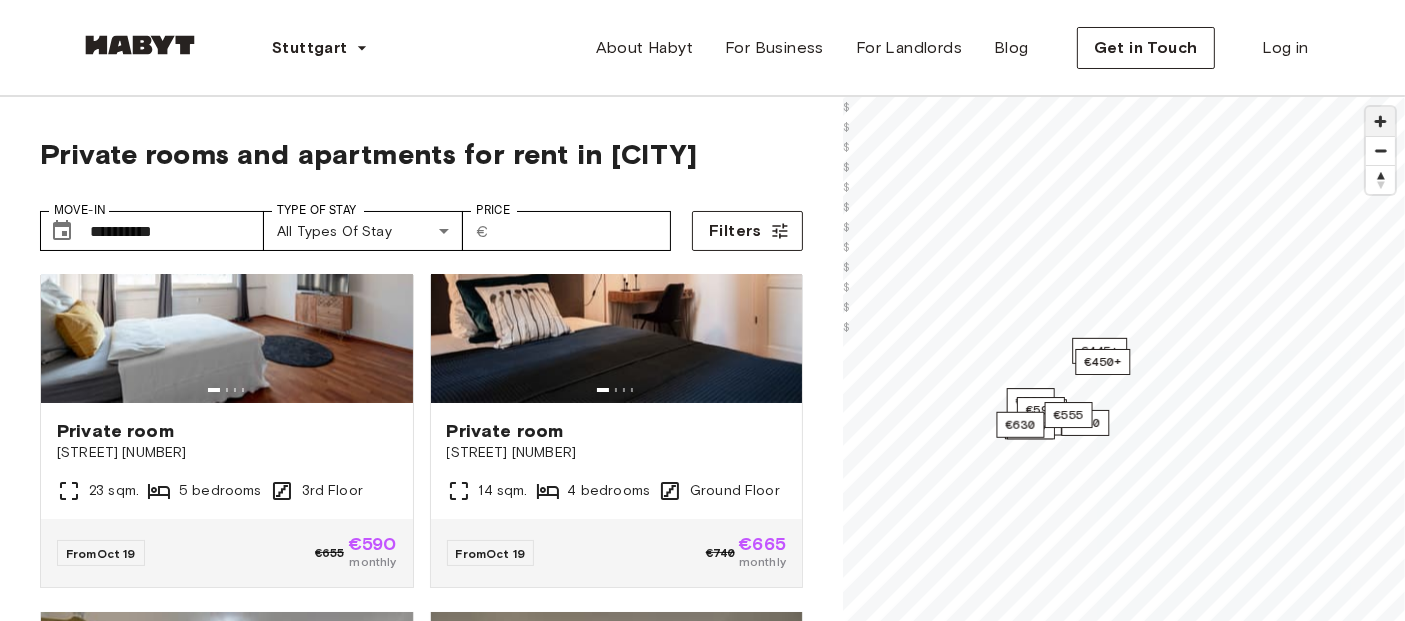 click at bounding box center (1380, 121) 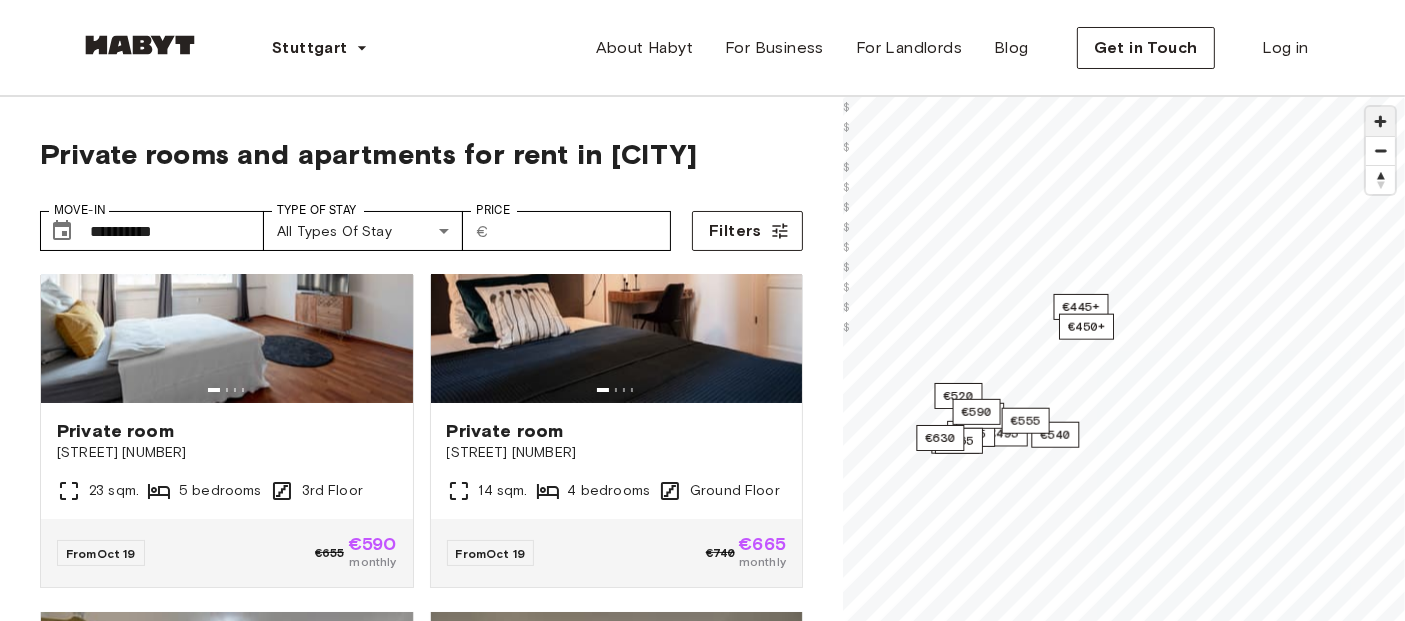 click at bounding box center (1380, 121) 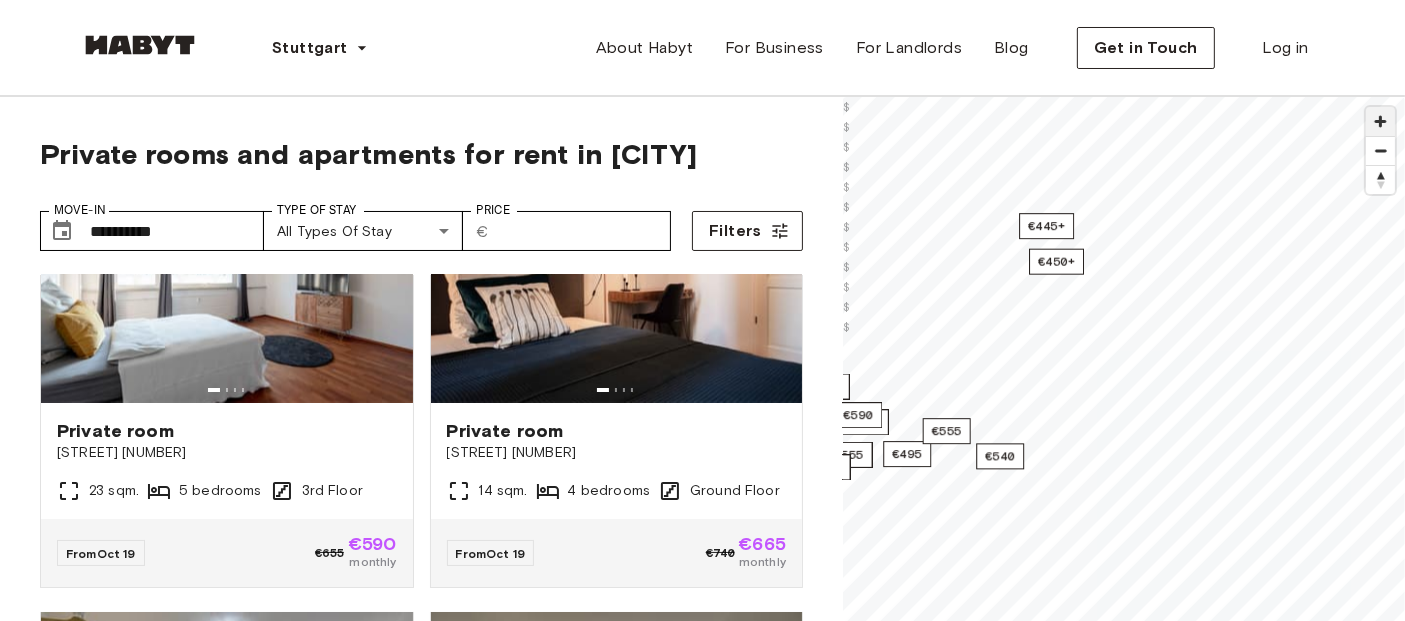 click at bounding box center [1380, 121] 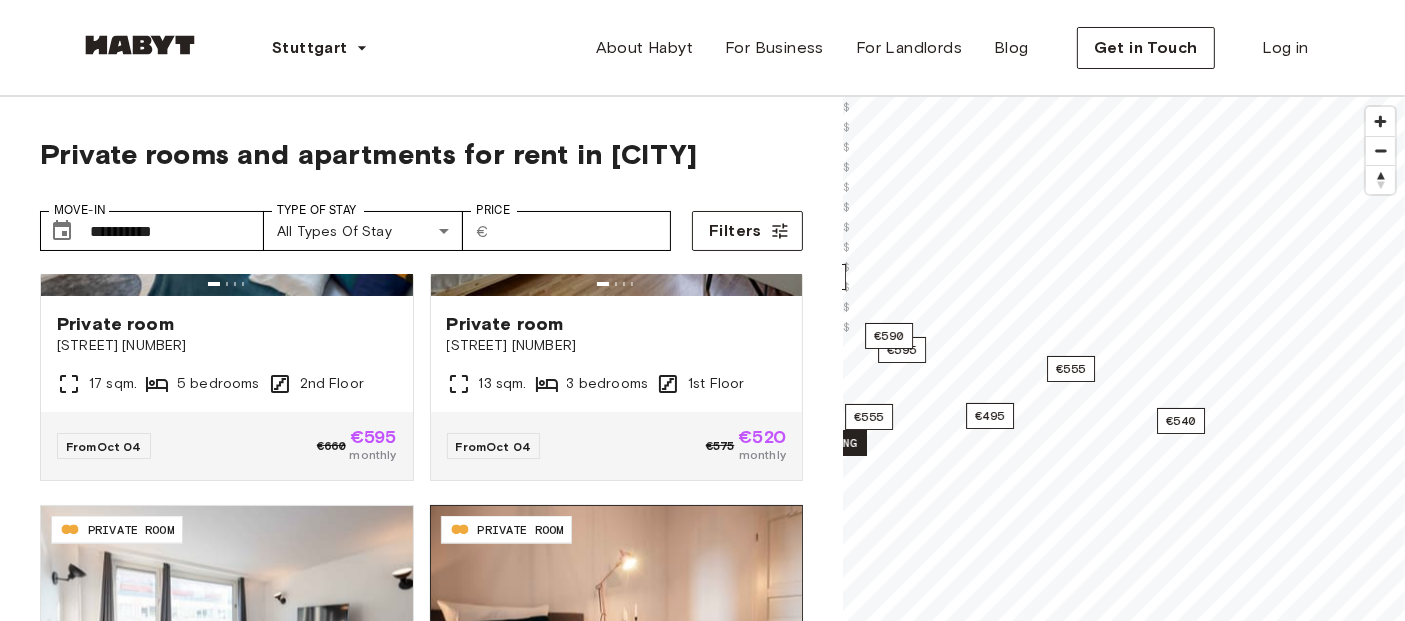 scroll, scrollTop: 3366, scrollLeft: 0, axis: vertical 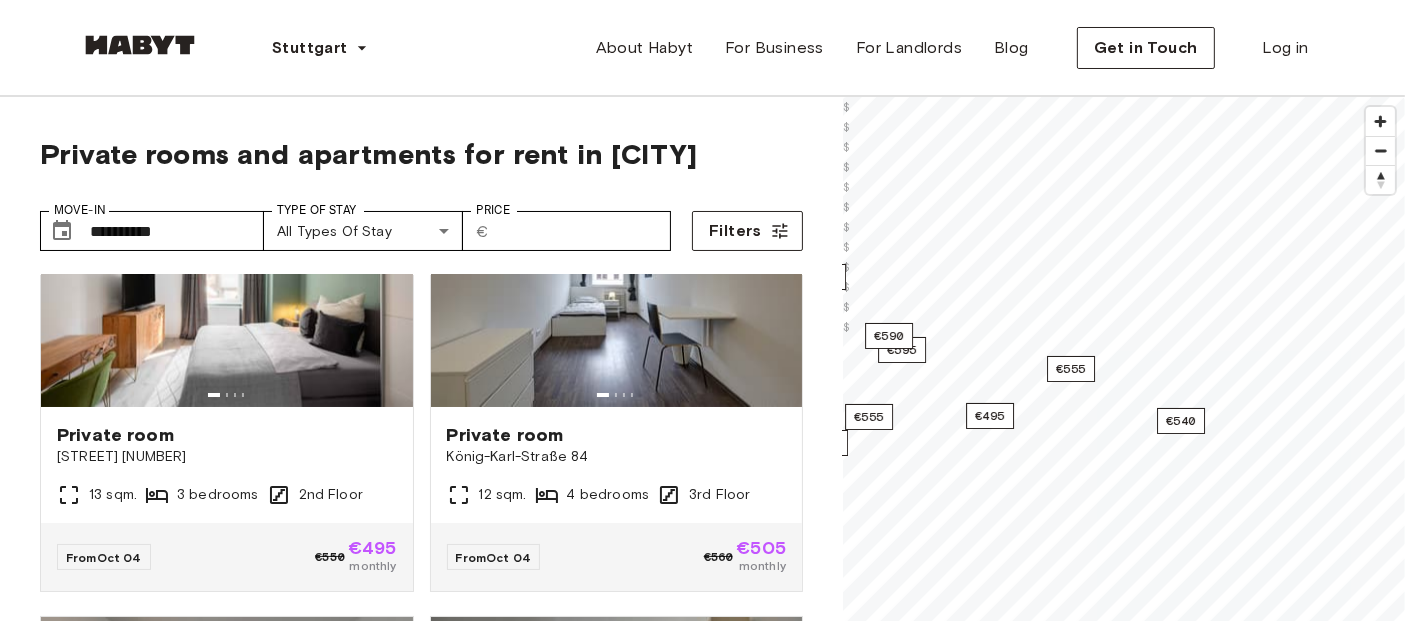 click on "5 6 7 8 9 10 11" at bounding box center [184, 336] 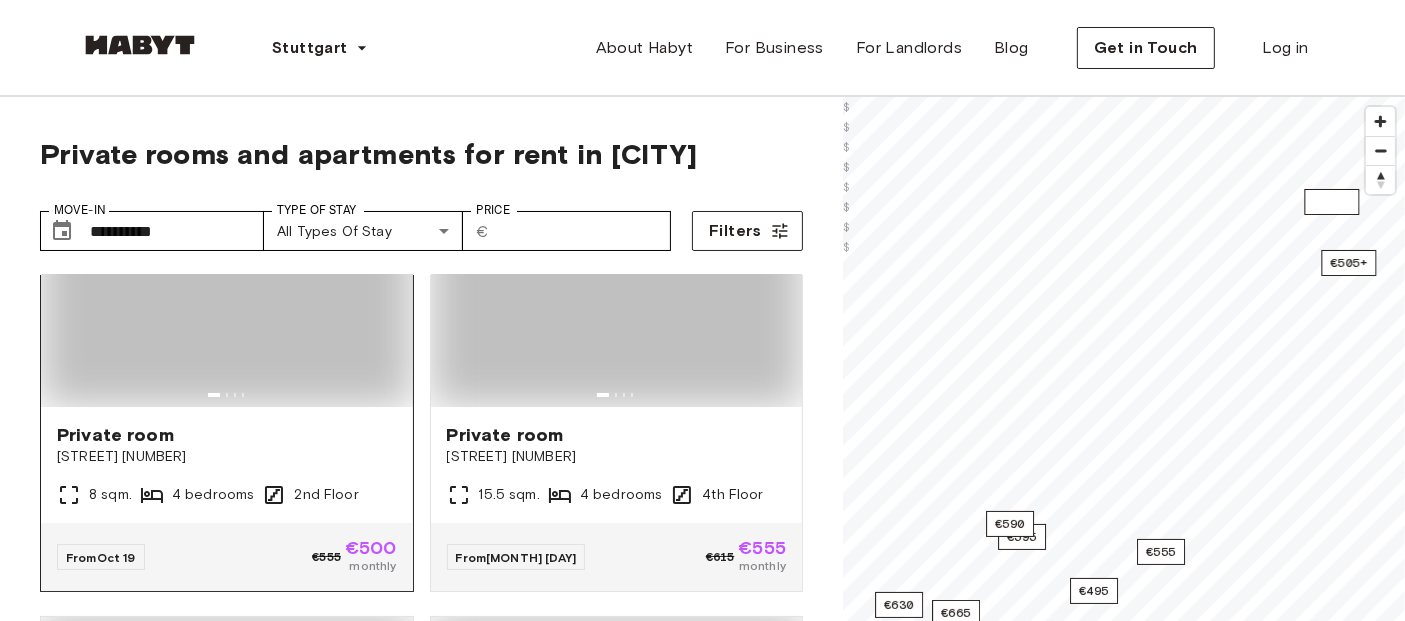 type on "**********" 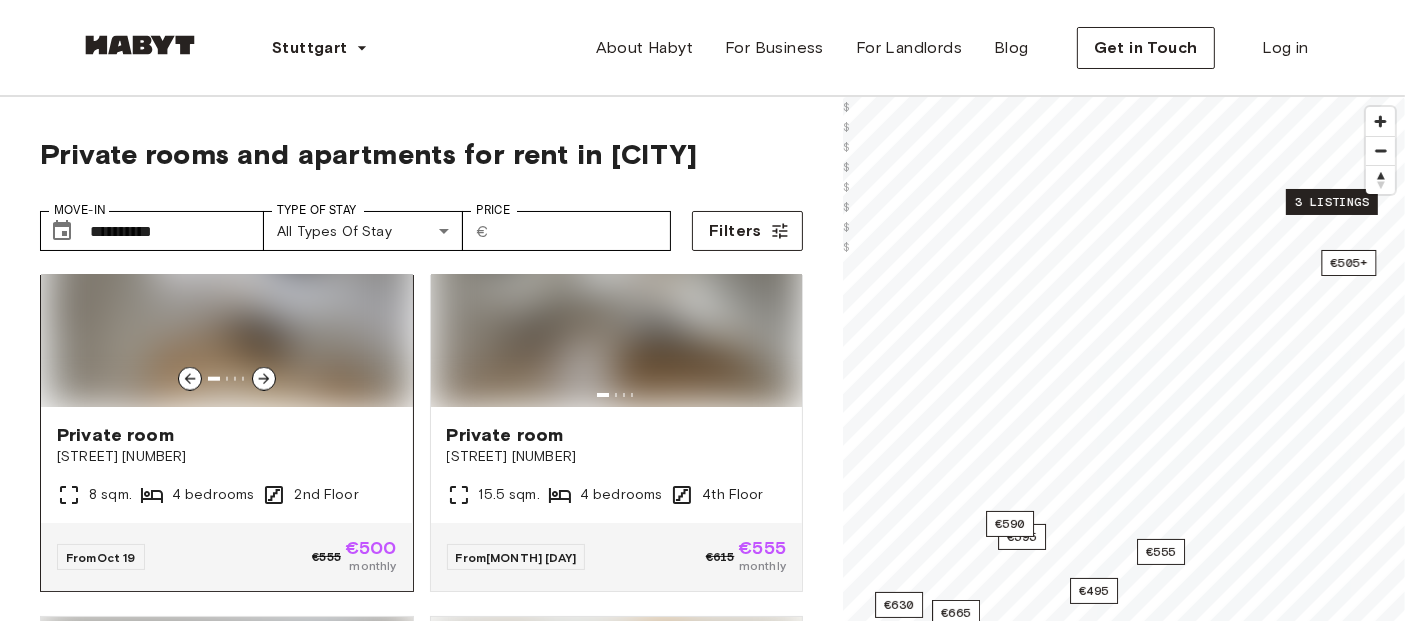 click at bounding box center (227, 287) 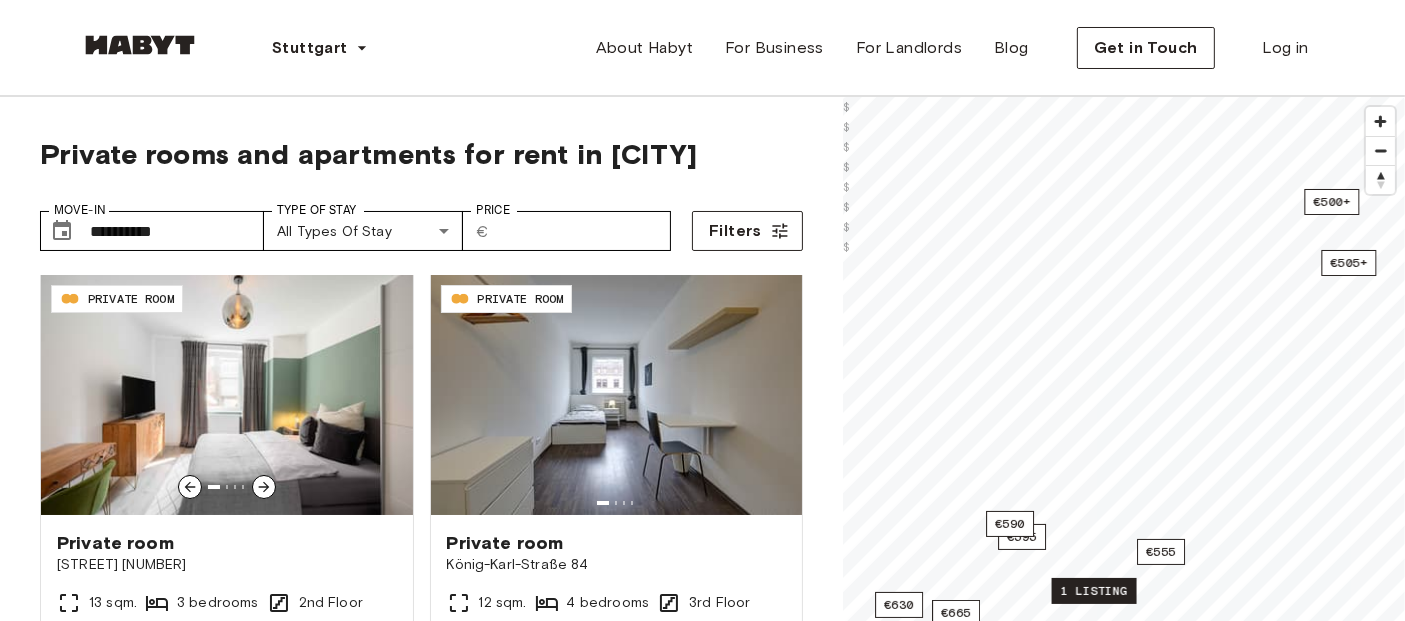 scroll, scrollTop: 0, scrollLeft: 0, axis: both 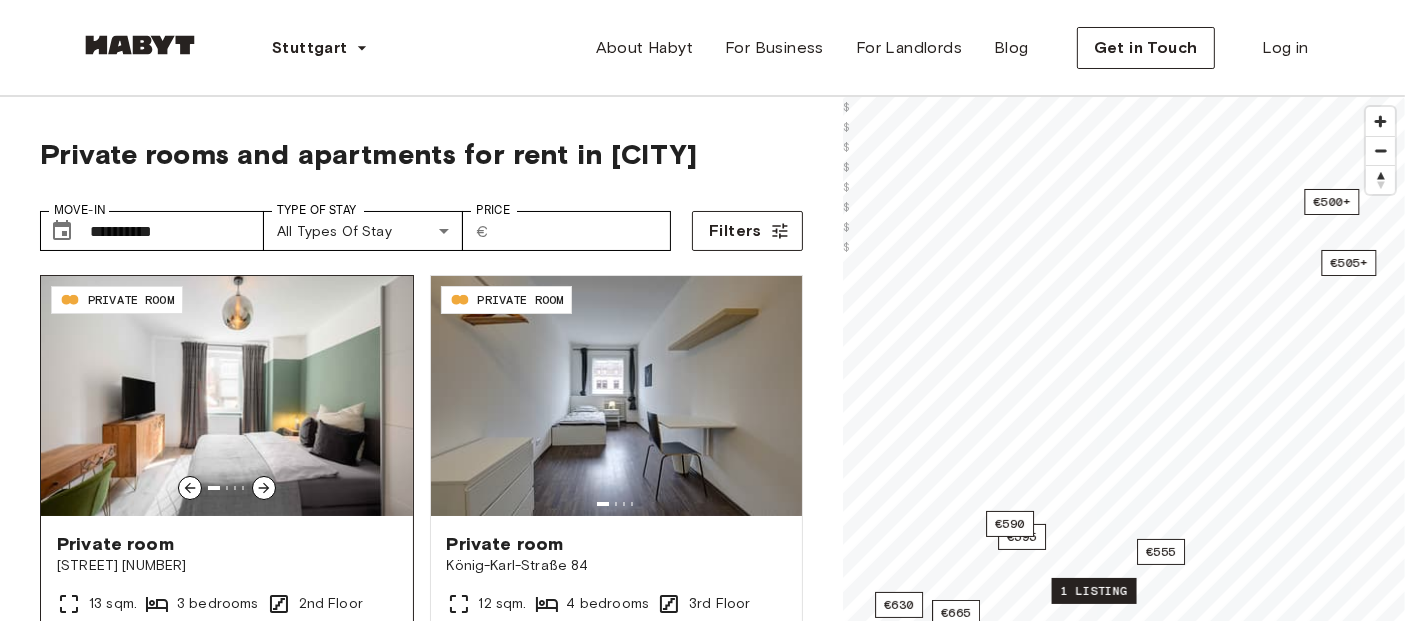 click at bounding box center [227, 396] 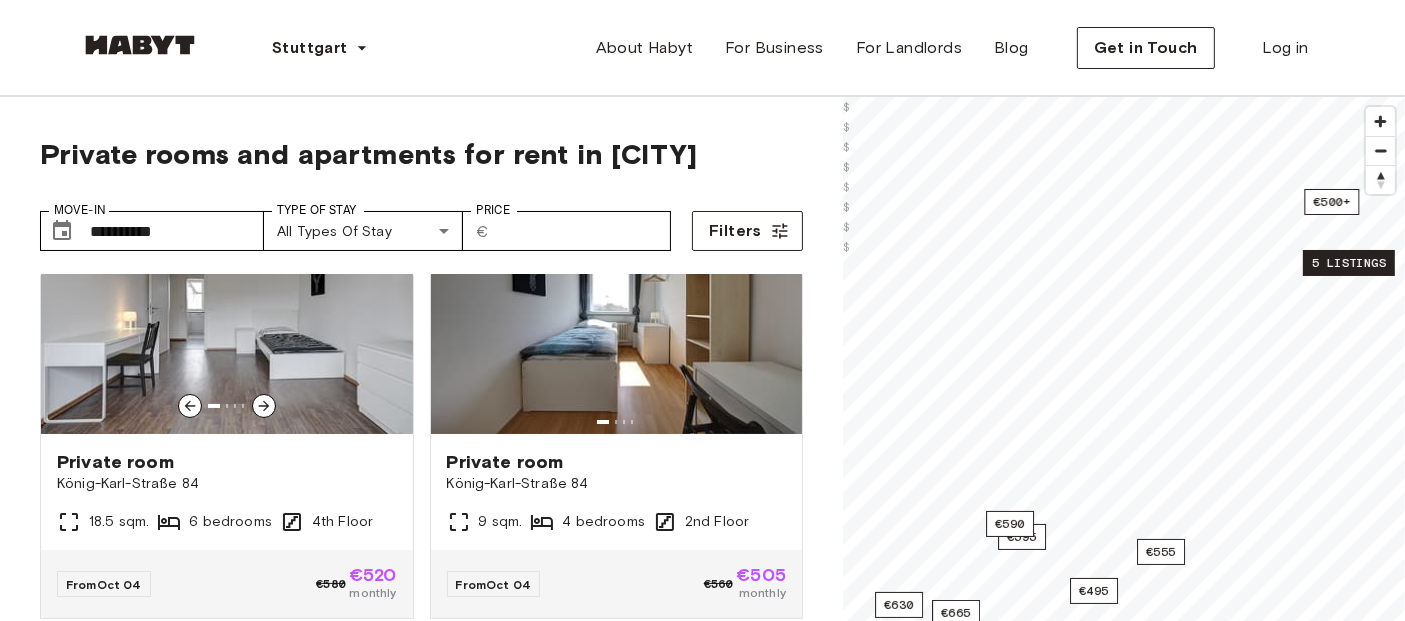 scroll, scrollTop: 533, scrollLeft: 0, axis: vertical 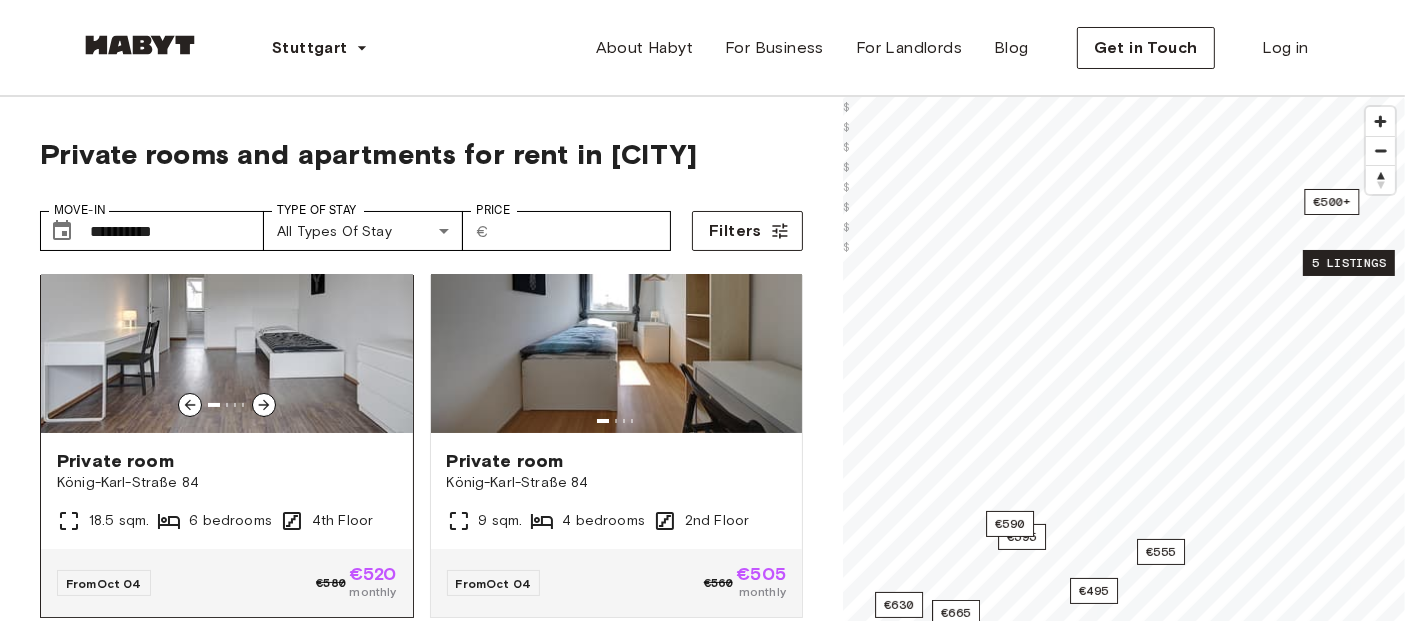 click at bounding box center (227, 313) 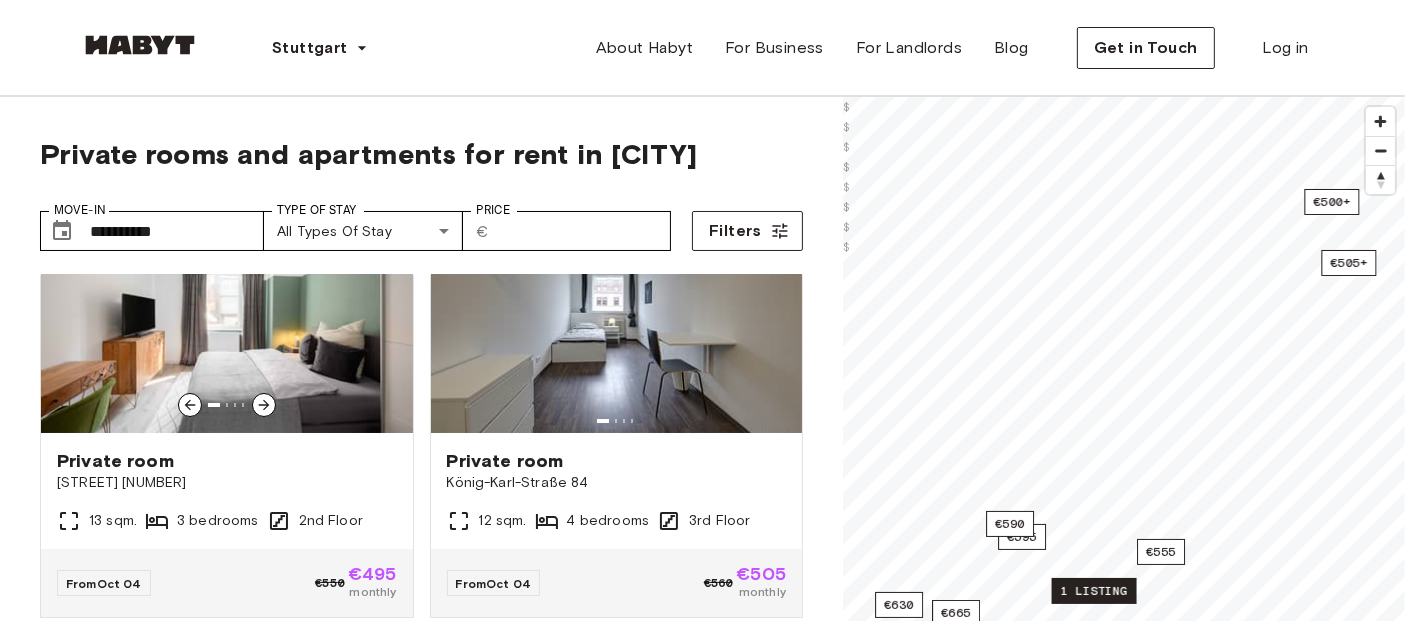 scroll, scrollTop: 0, scrollLeft: 0, axis: both 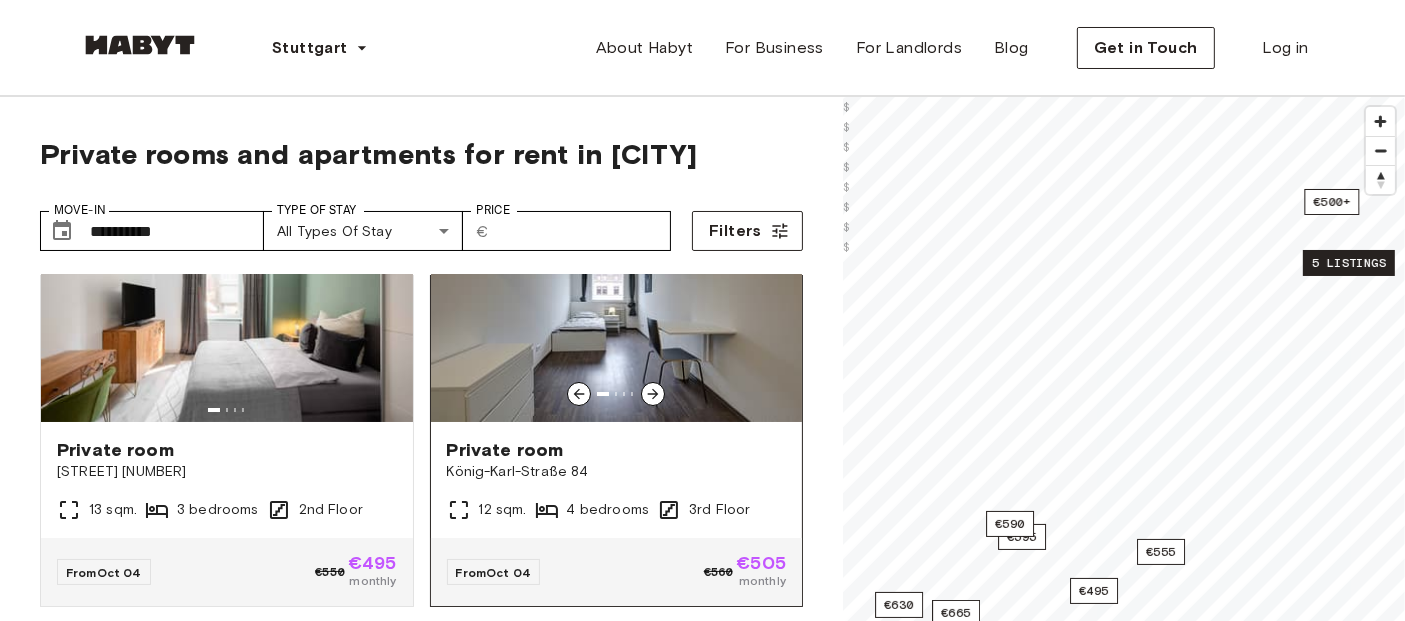 click at bounding box center (617, 302) 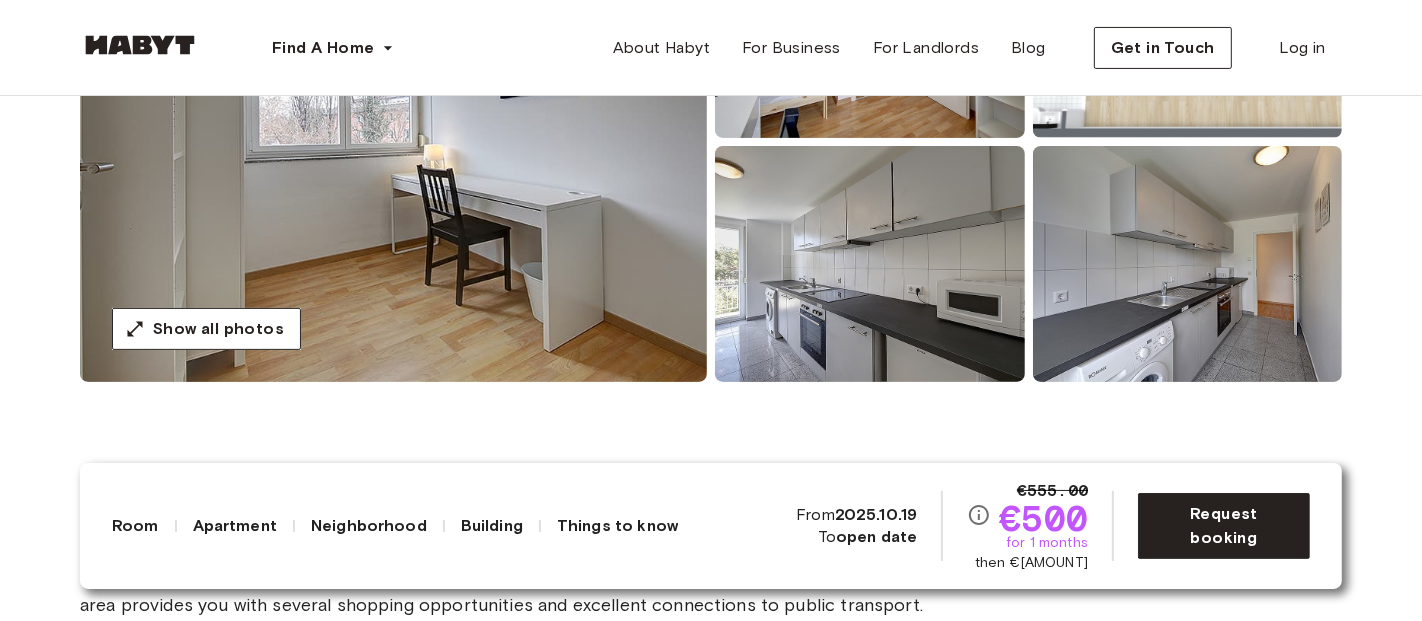 scroll, scrollTop: 259, scrollLeft: 0, axis: vertical 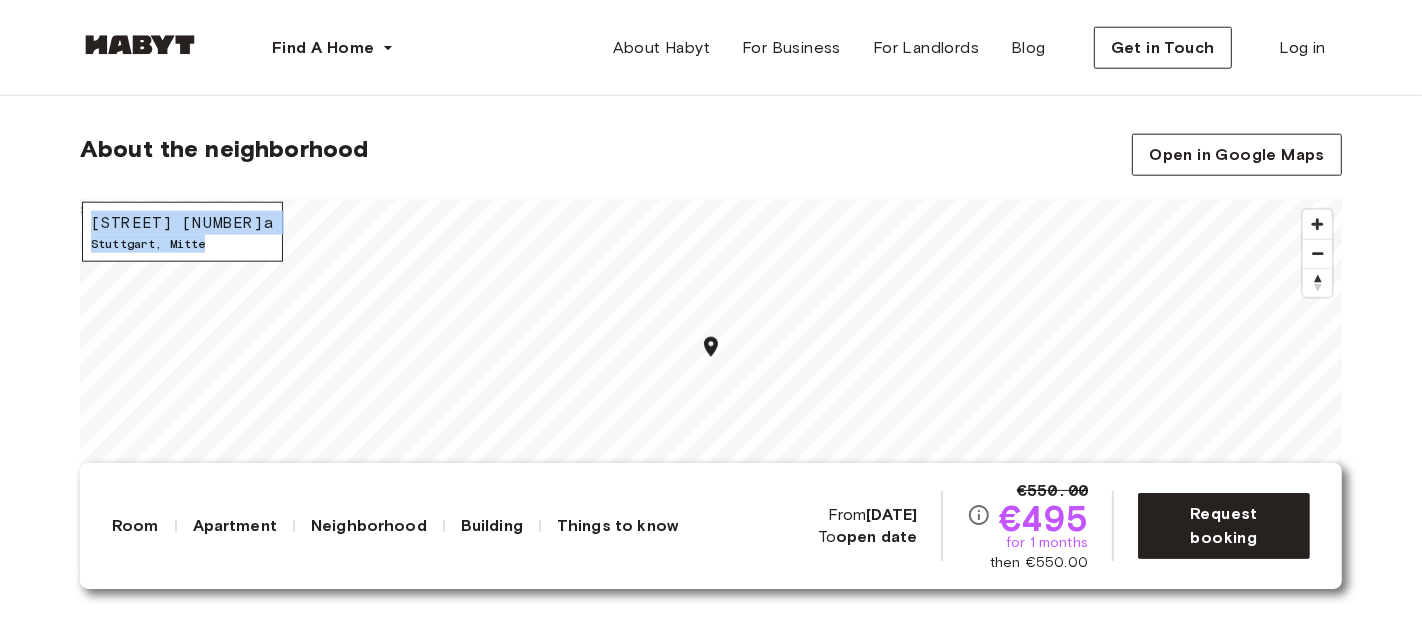 drag, startPoint x: 131, startPoint y: 230, endPoint x: 227, endPoint y: 232, distance: 96.02083 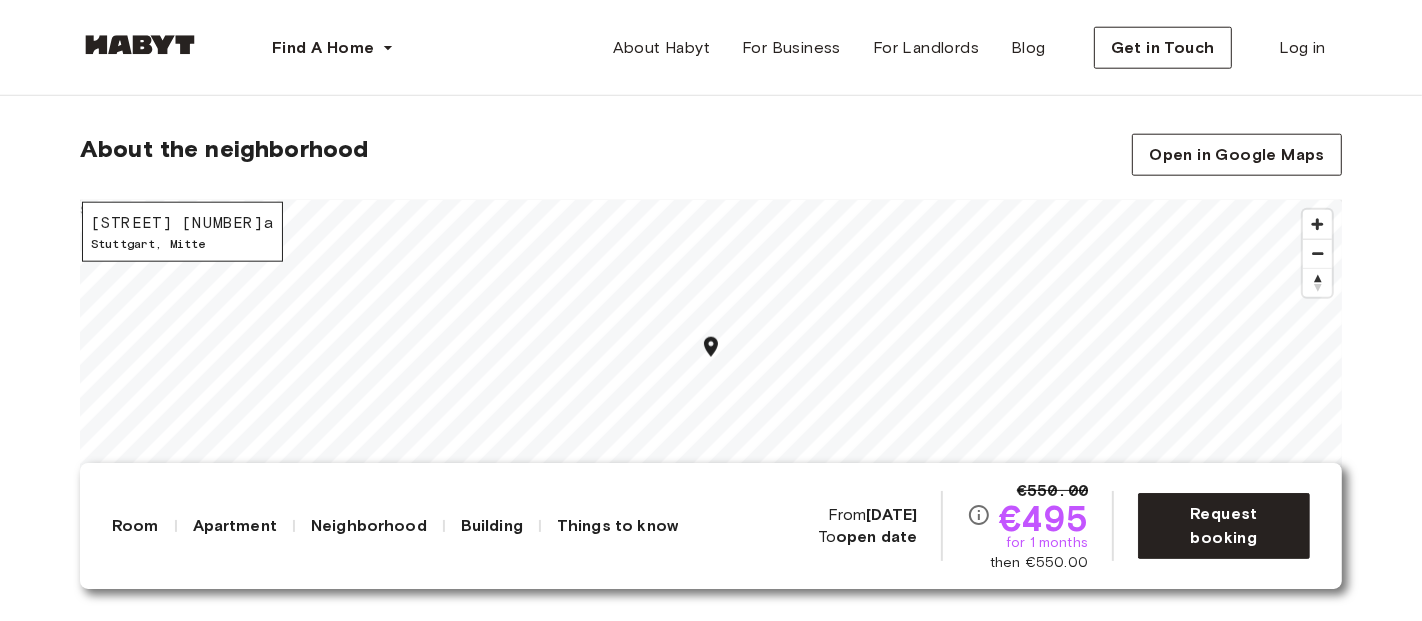 click on "About the neighborhood Open in Google Maps Hauptstätter Straße 55a Stuttgart ,   Mitte © Mapbox   © OpenStreetMap   Improve this map $" at bounding box center (711, 353) 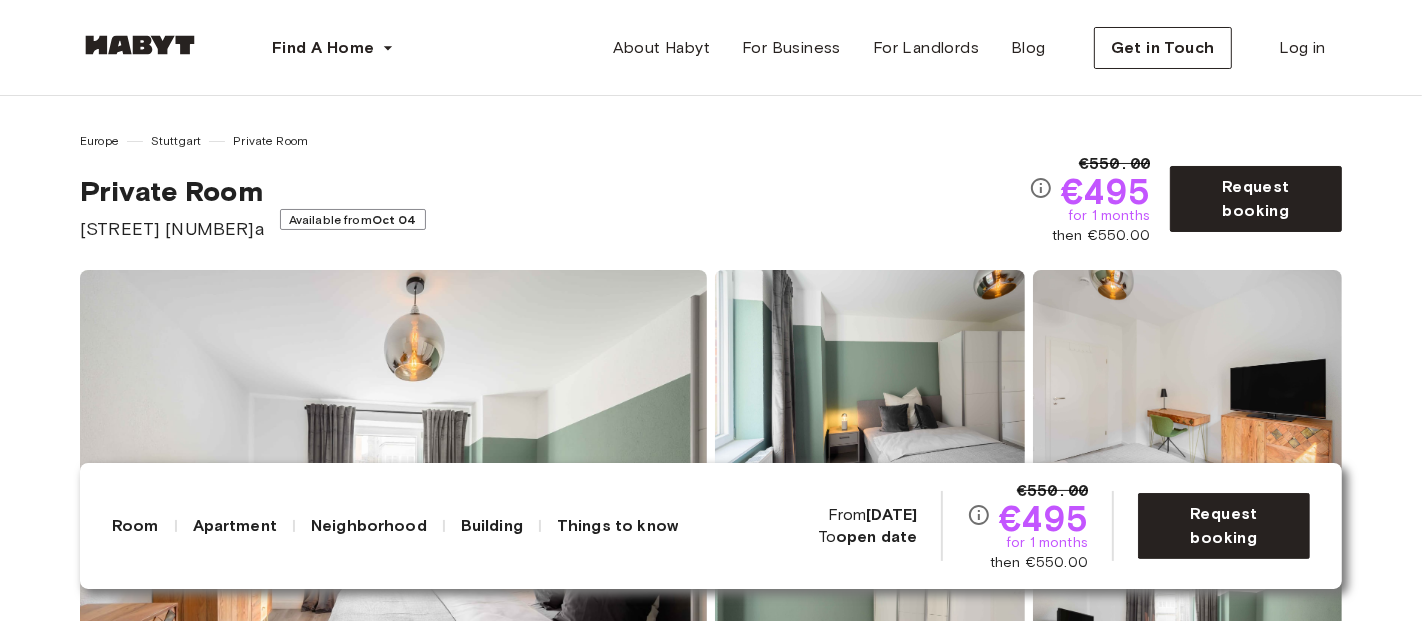 scroll, scrollTop: 361, scrollLeft: 0, axis: vertical 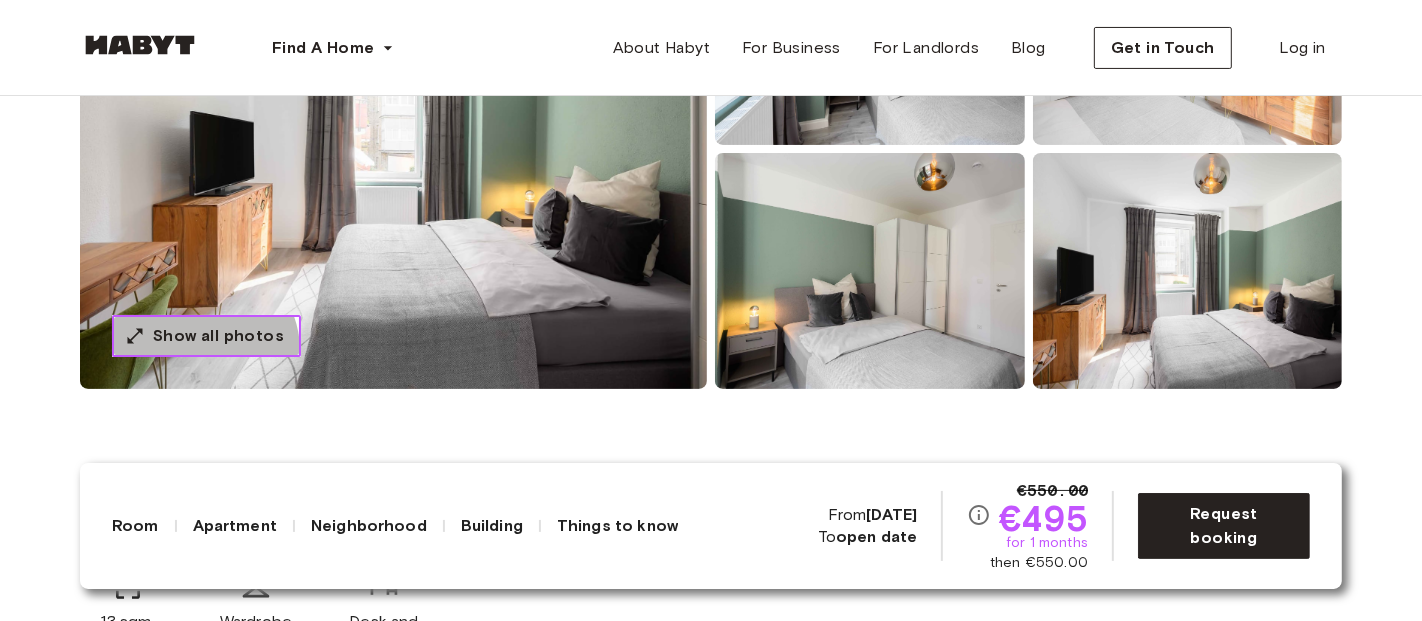 click on "Show all photos" at bounding box center [206, 336] 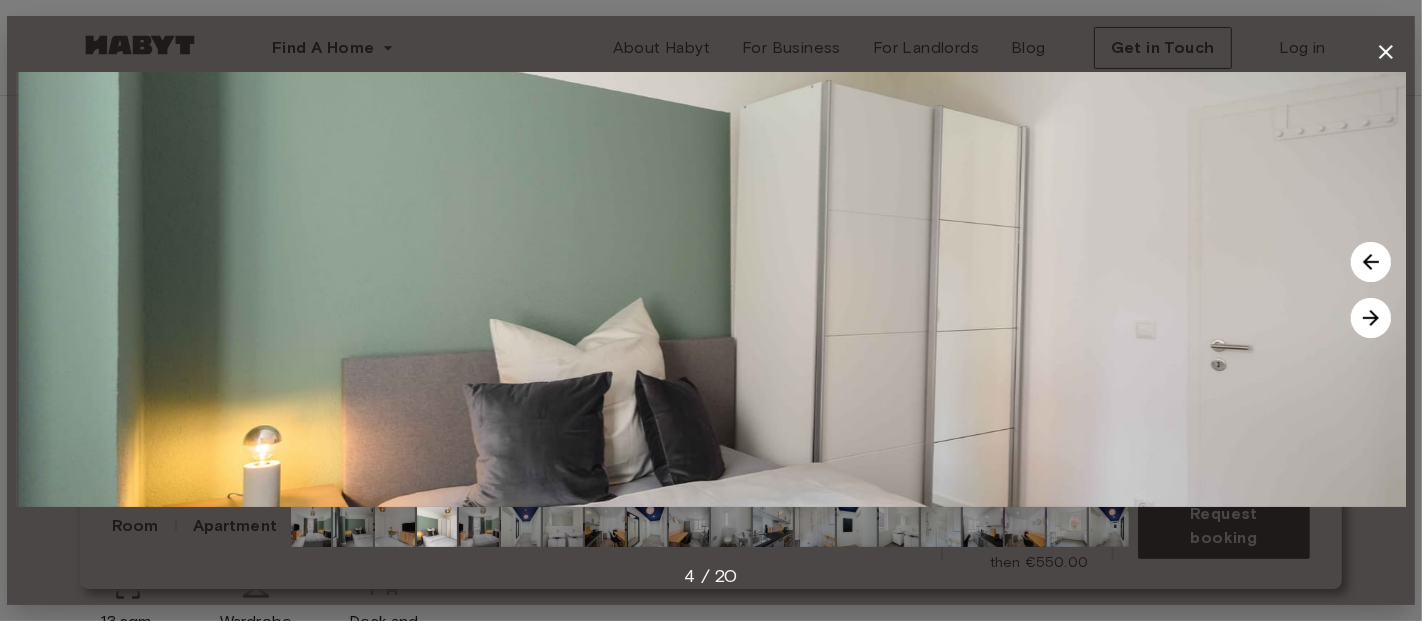 drag, startPoint x: 702, startPoint y: 290, endPoint x: 648, endPoint y: 259, distance: 62.26556 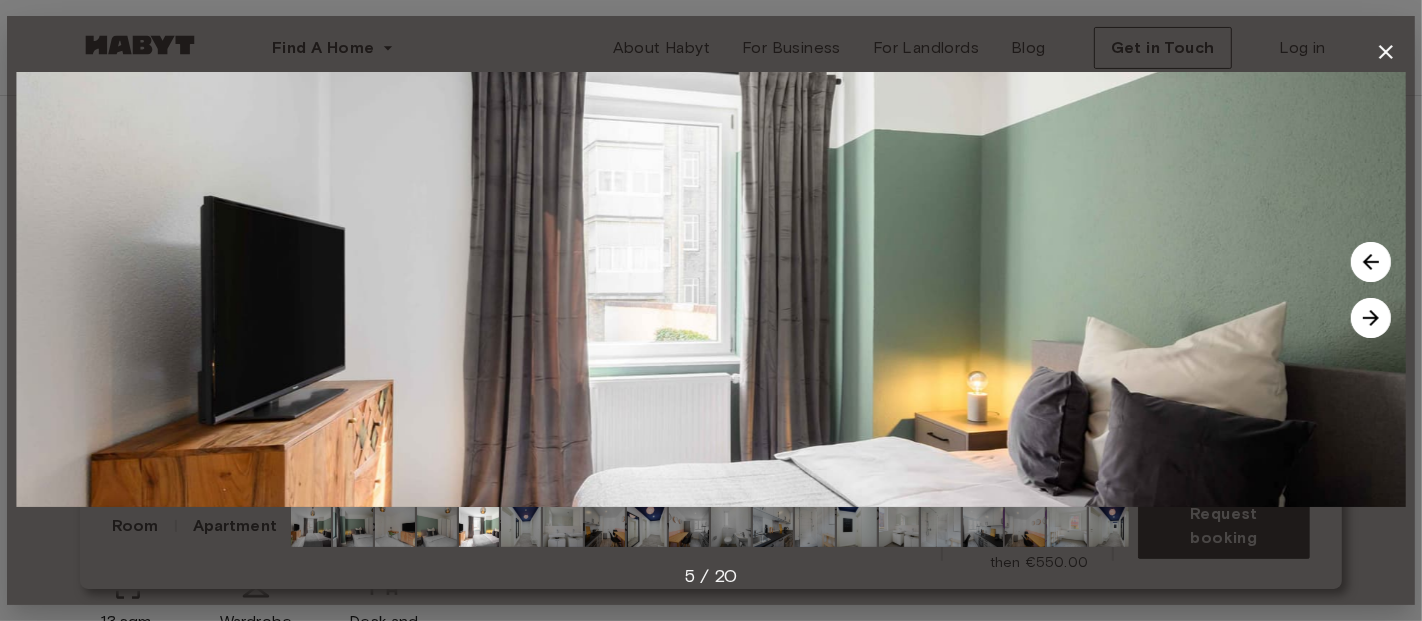drag, startPoint x: 864, startPoint y: 107, endPoint x: 694, endPoint y: 201, distance: 194.25757 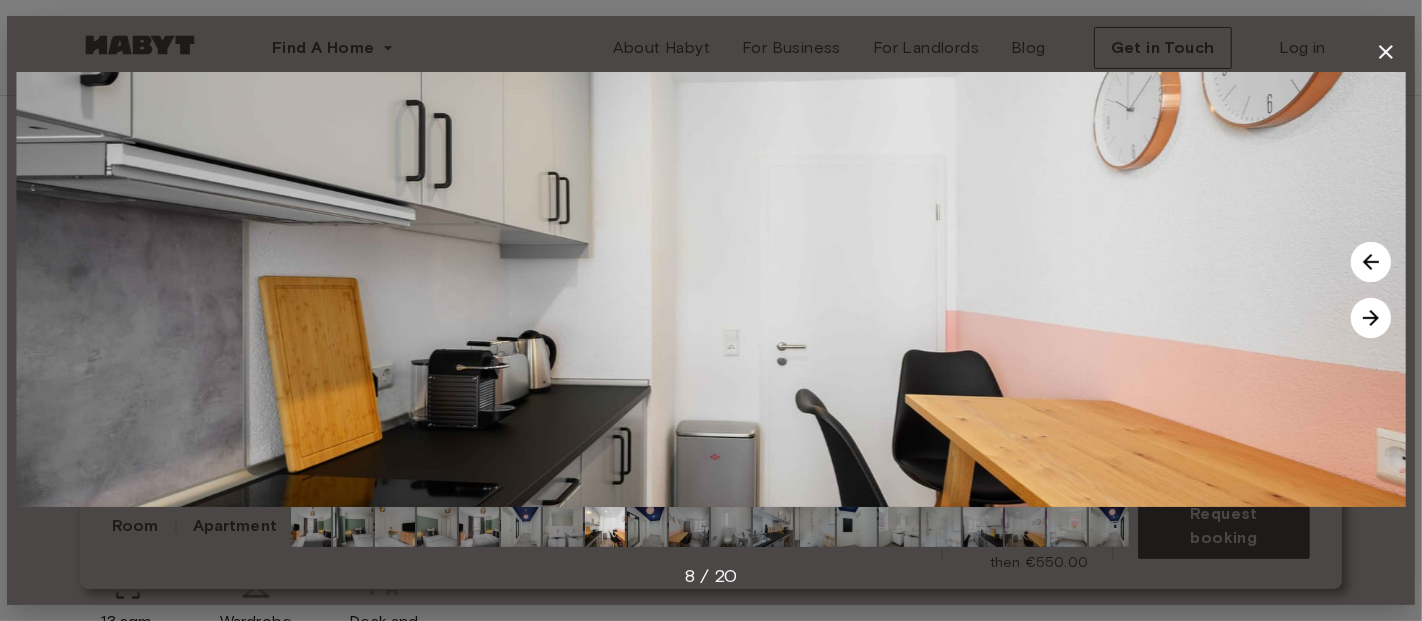 click at bounding box center [711, 289] 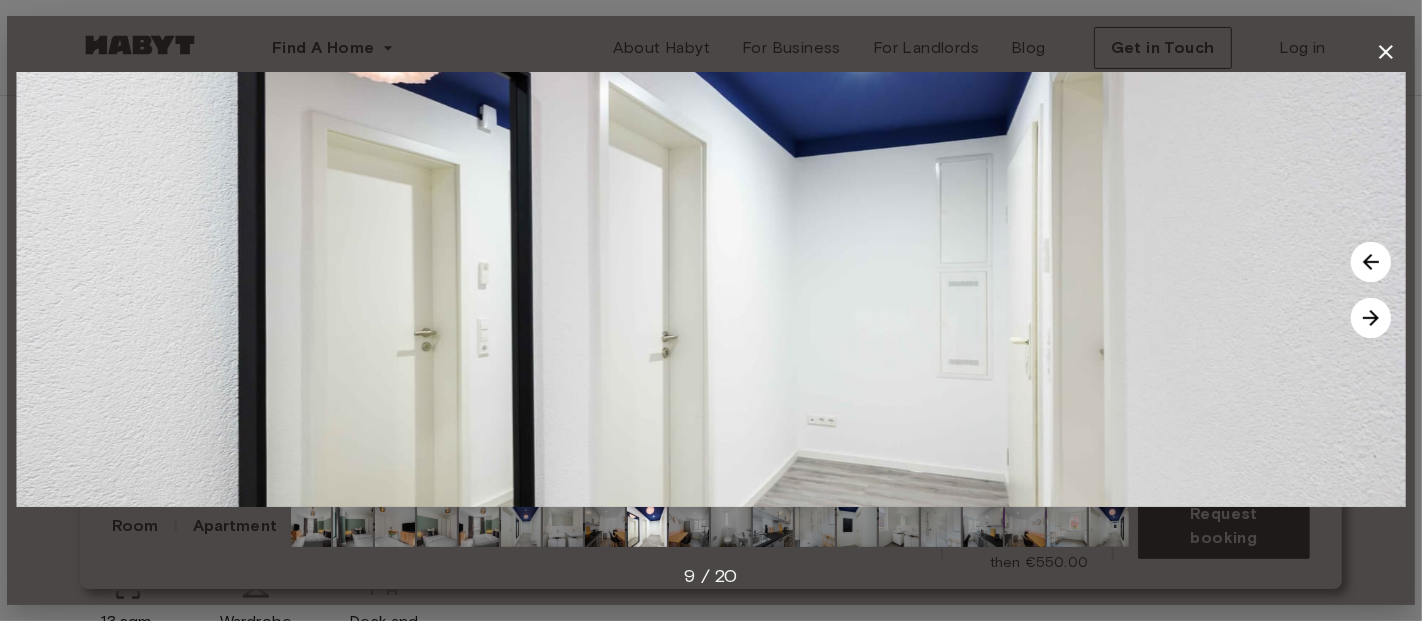 drag, startPoint x: 807, startPoint y: 274, endPoint x: 720, endPoint y: 259, distance: 88.28363 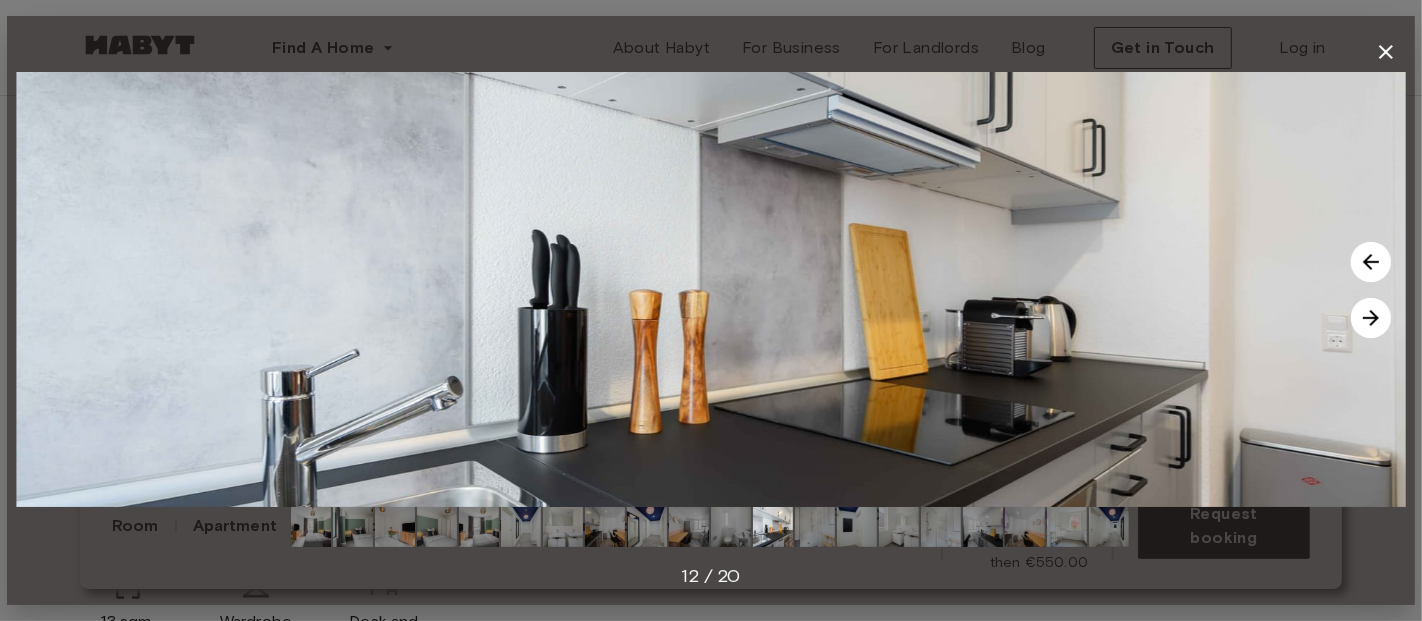 click at bounding box center (711, 289) 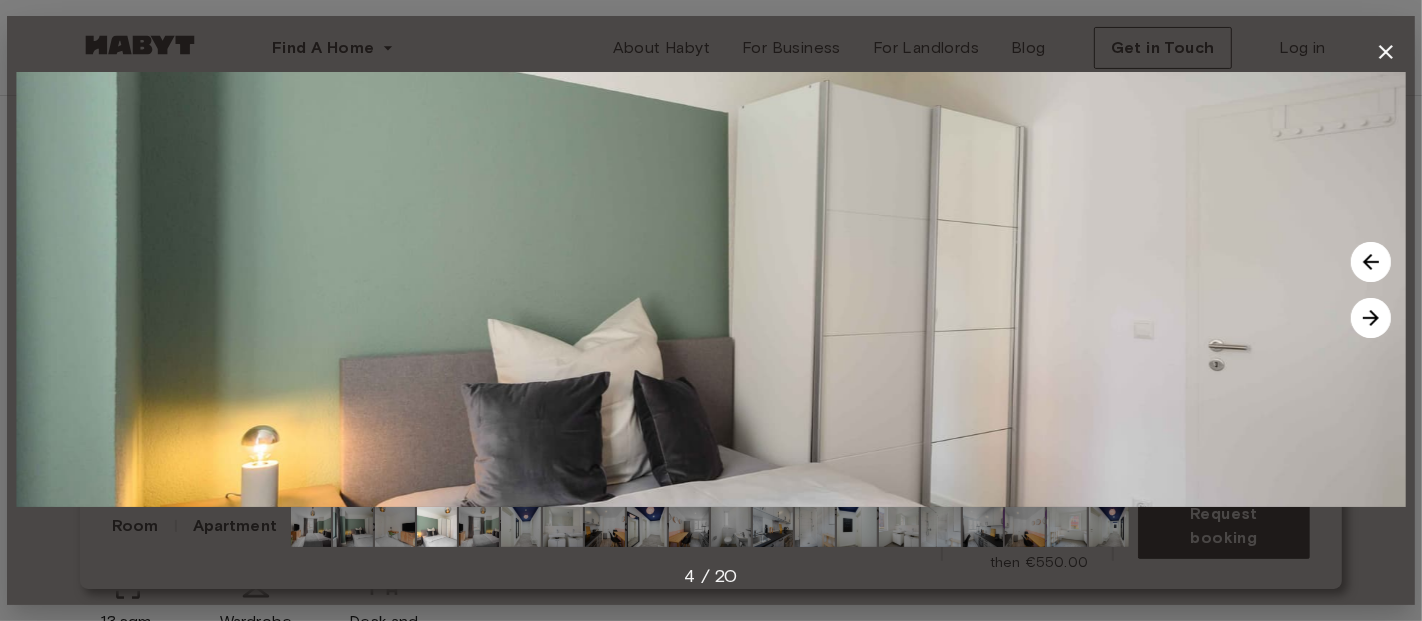 drag, startPoint x: 1395, startPoint y: 52, endPoint x: 694, endPoint y: -68, distance: 711.1969 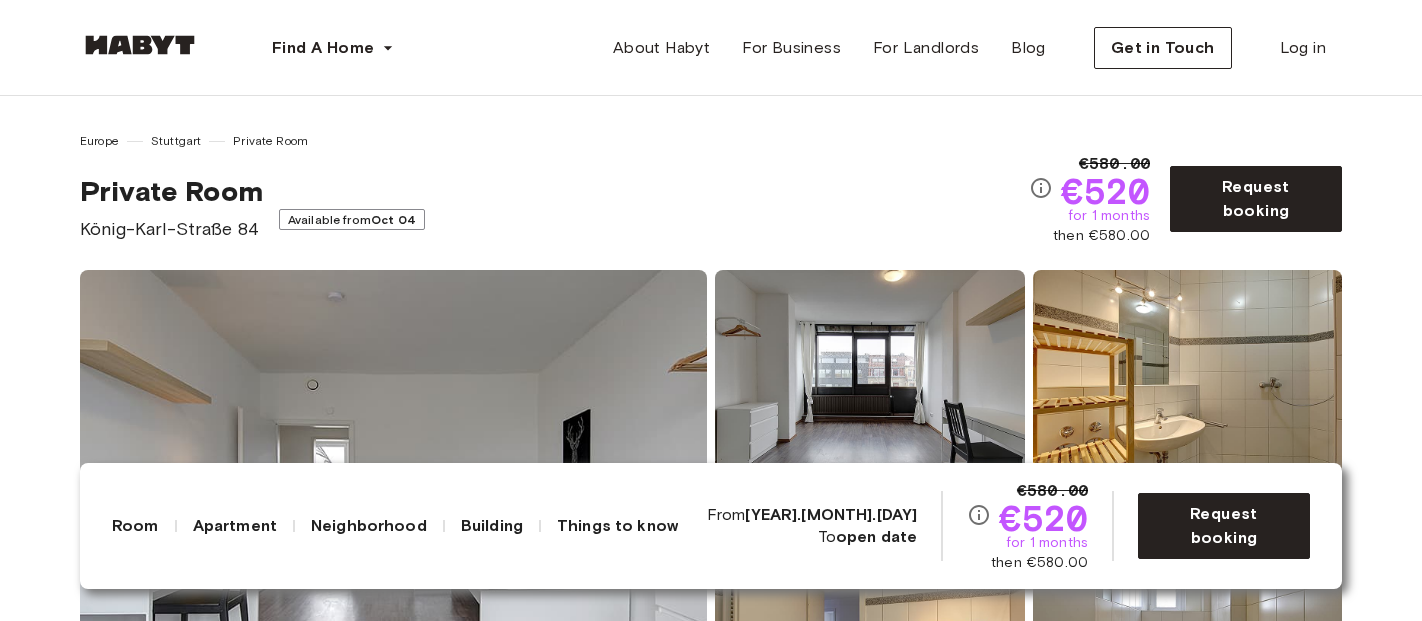 scroll, scrollTop: 2393, scrollLeft: 0, axis: vertical 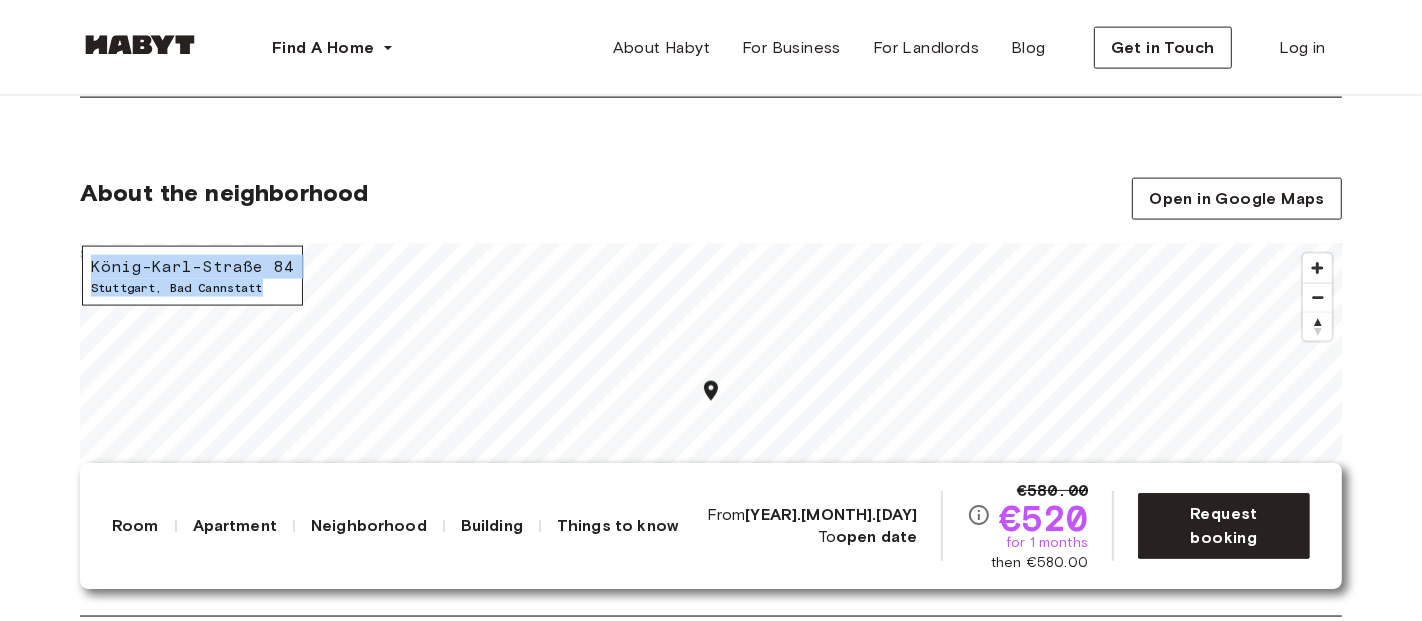 drag, startPoint x: 82, startPoint y: 258, endPoint x: 272, endPoint y: 286, distance: 192.05208 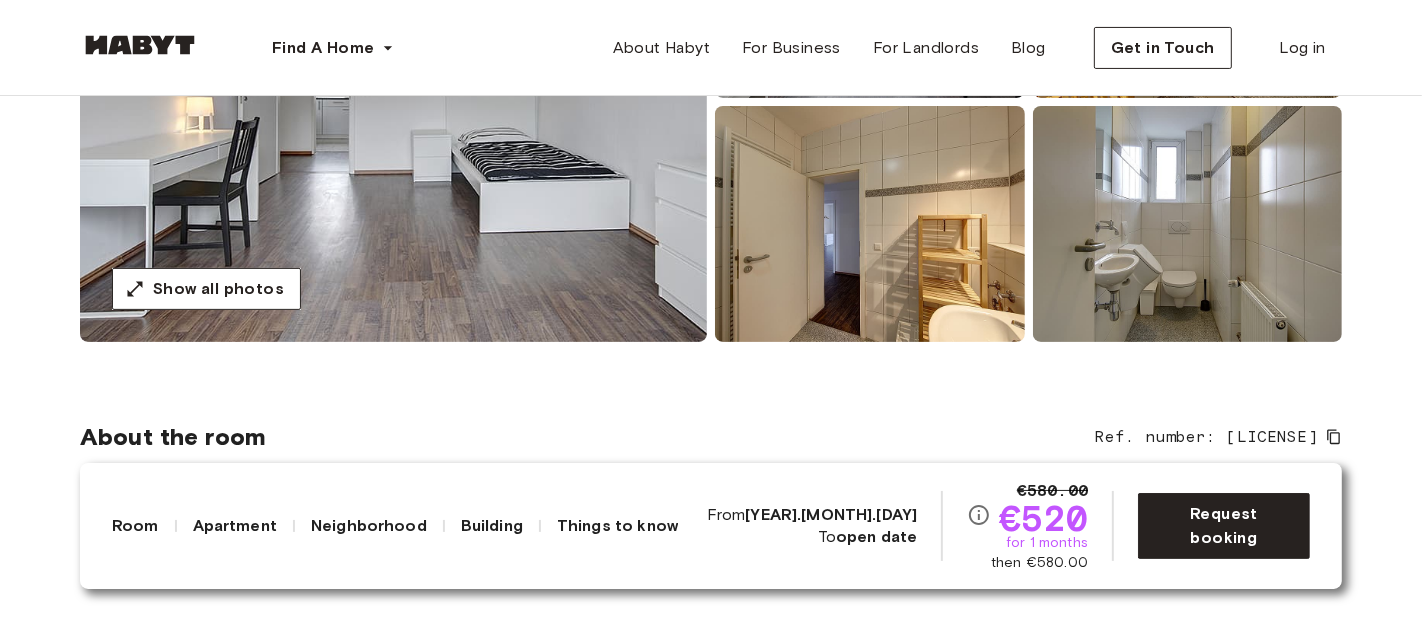 scroll, scrollTop: 412, scrollLeft: 0, axis: vertical 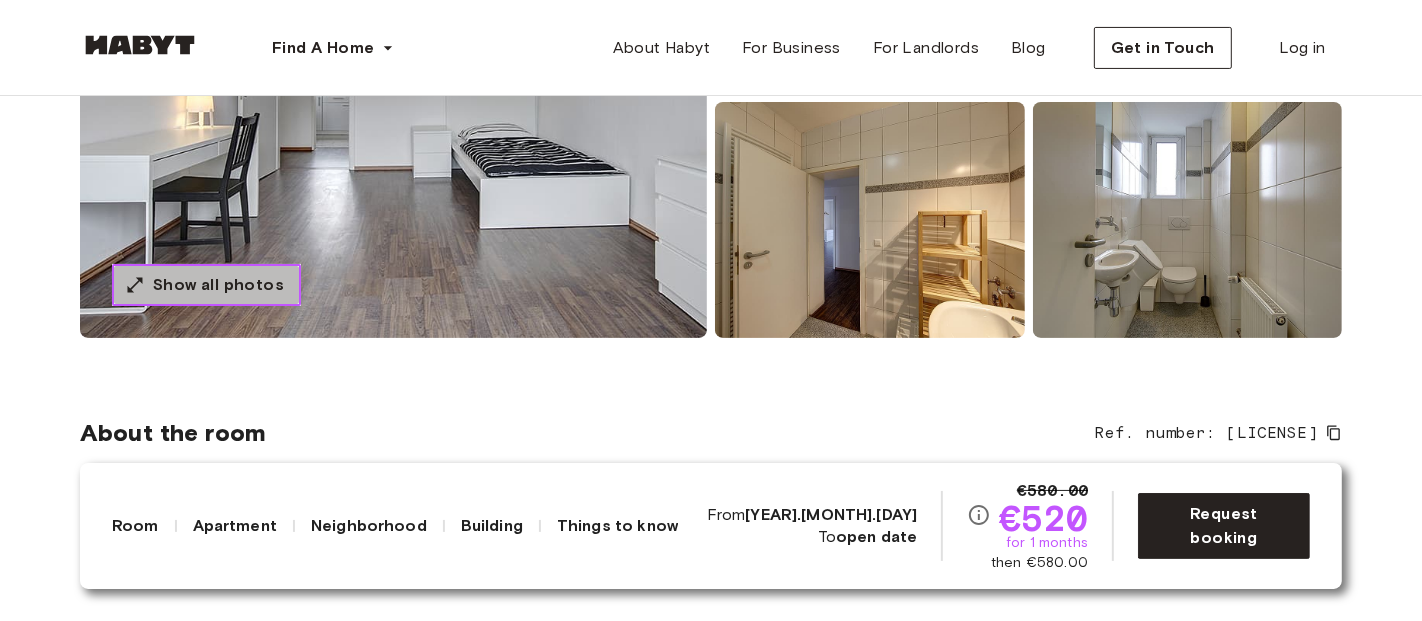 click on "Show all photos" at bounding box center (218, 285) 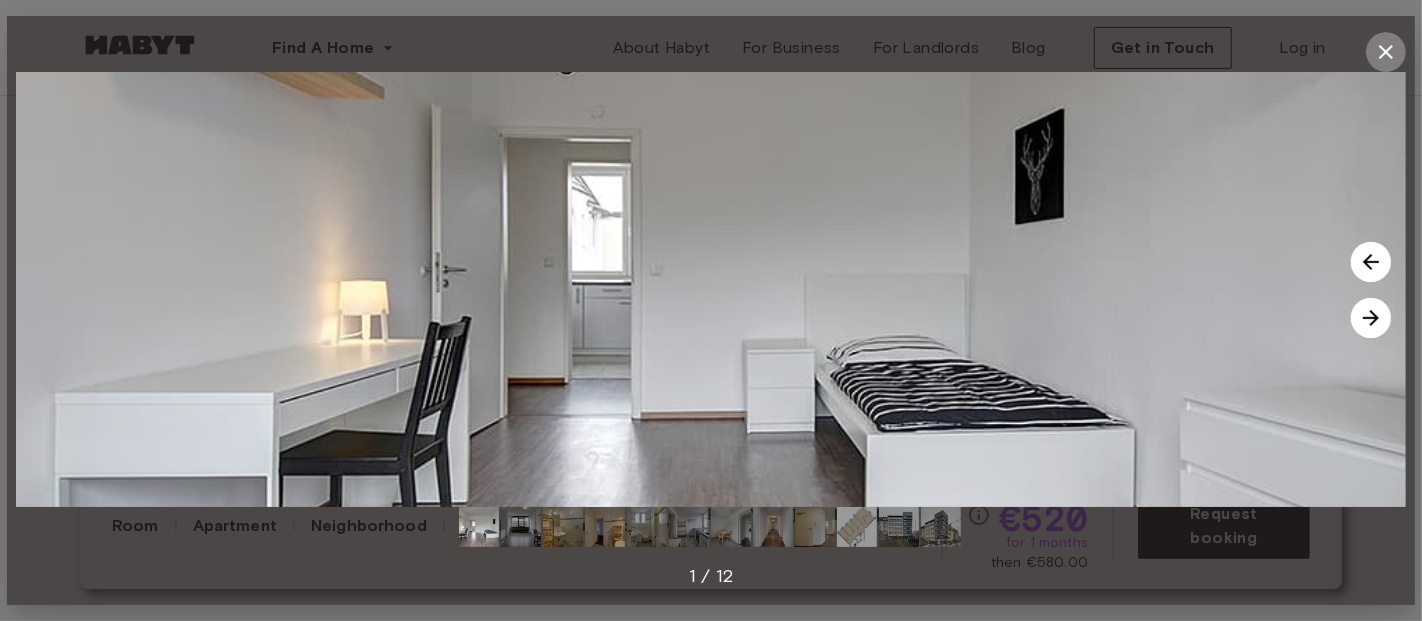 click 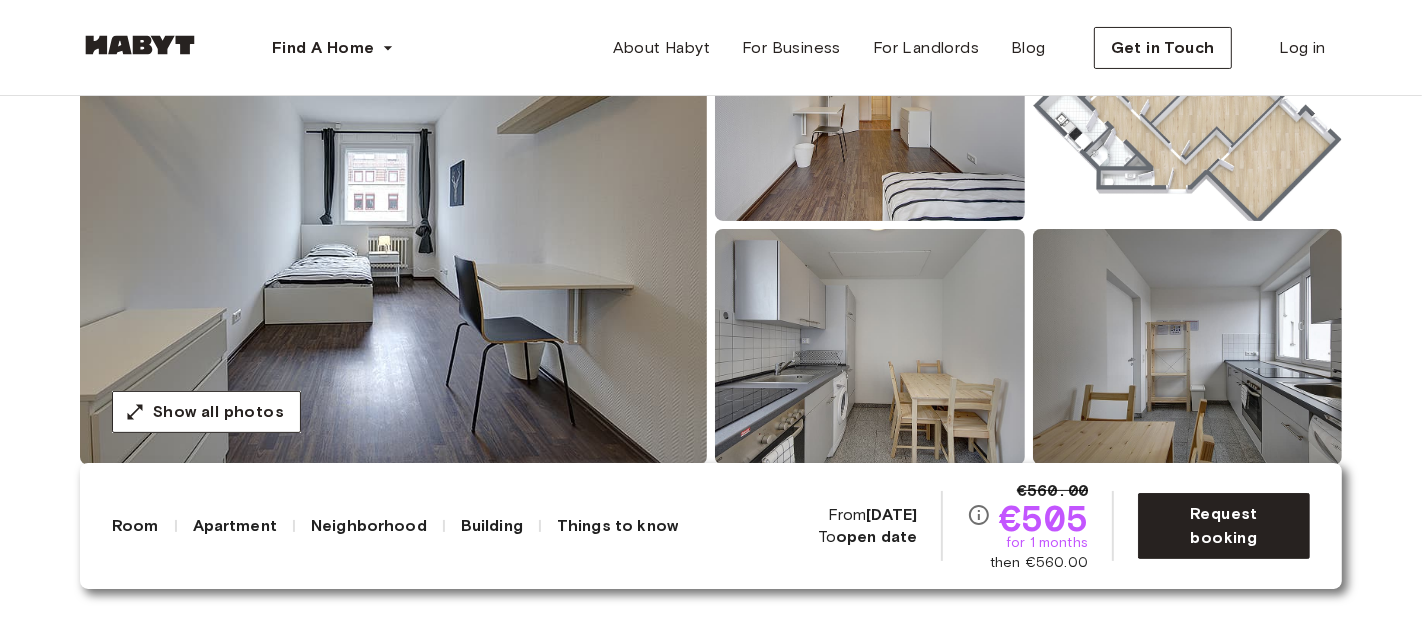 scroll, scrollTop: 322, scrollLeft: 0, axis: vertical 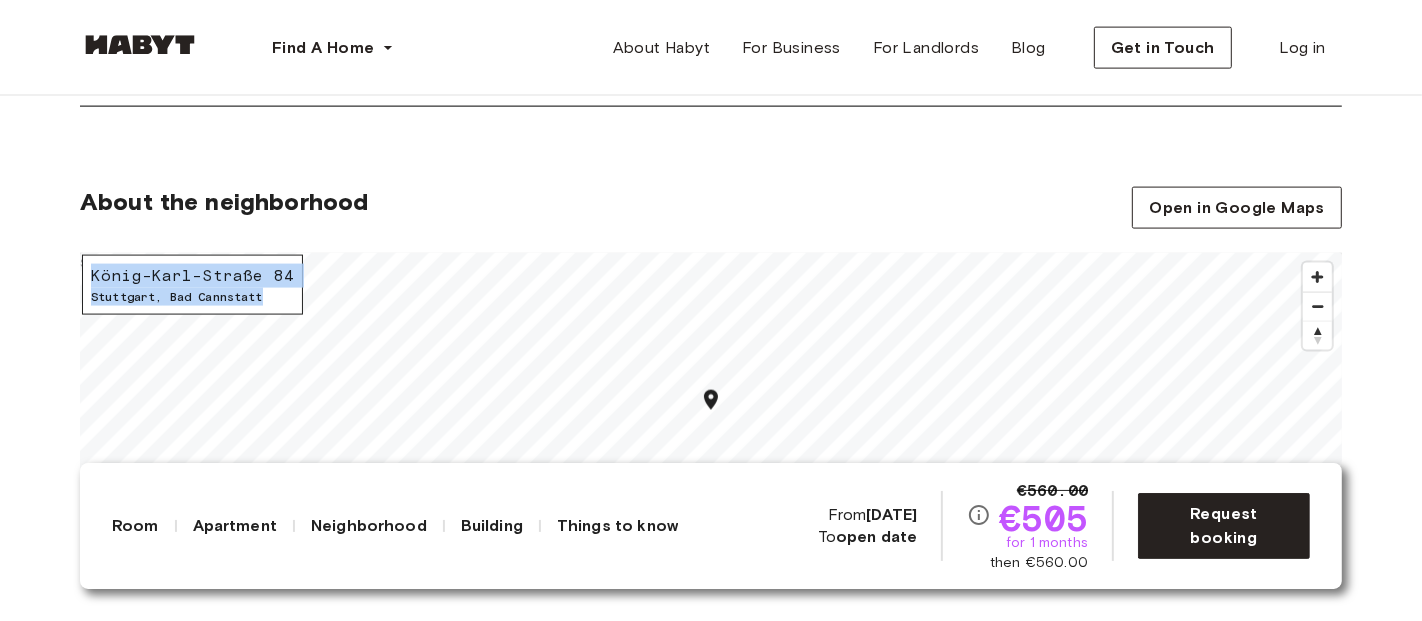 drag, startPoint x: 104, startPoint y: 264, endPoint x: 288, endPoint y: 304, distance: 188.29764 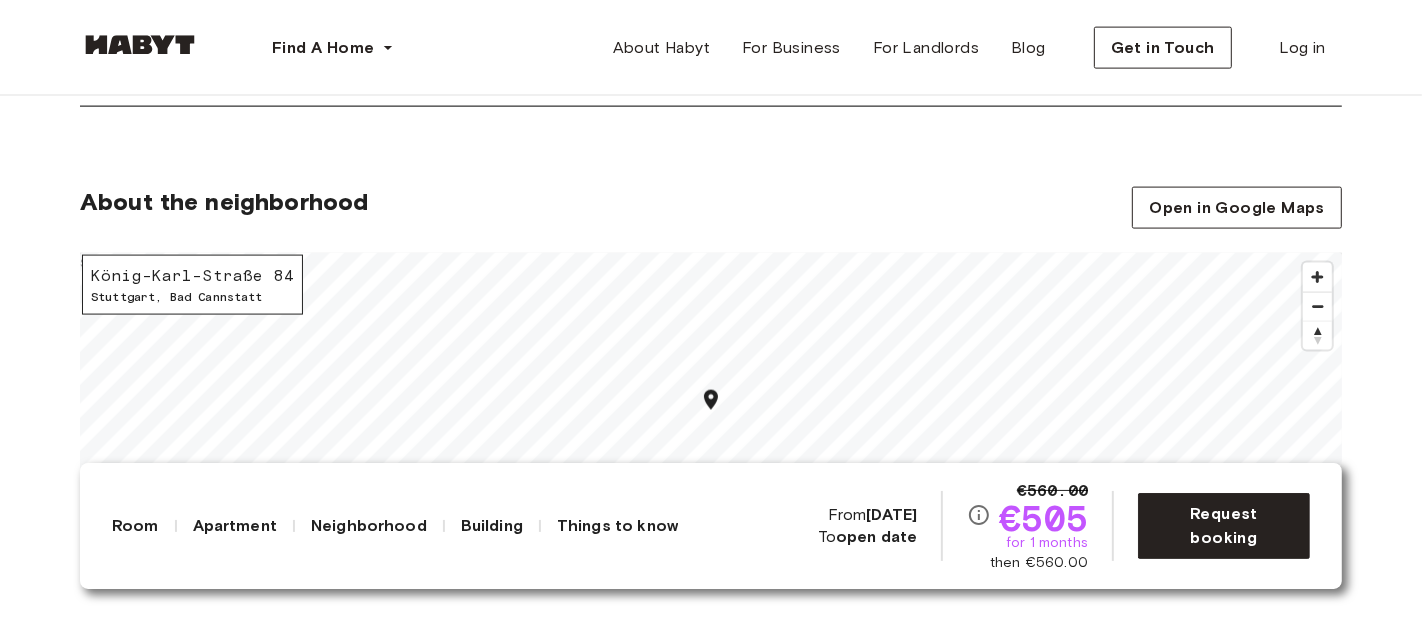 click on "About the neighborhood Open in Google Maps" at bounding box center [711, 208] 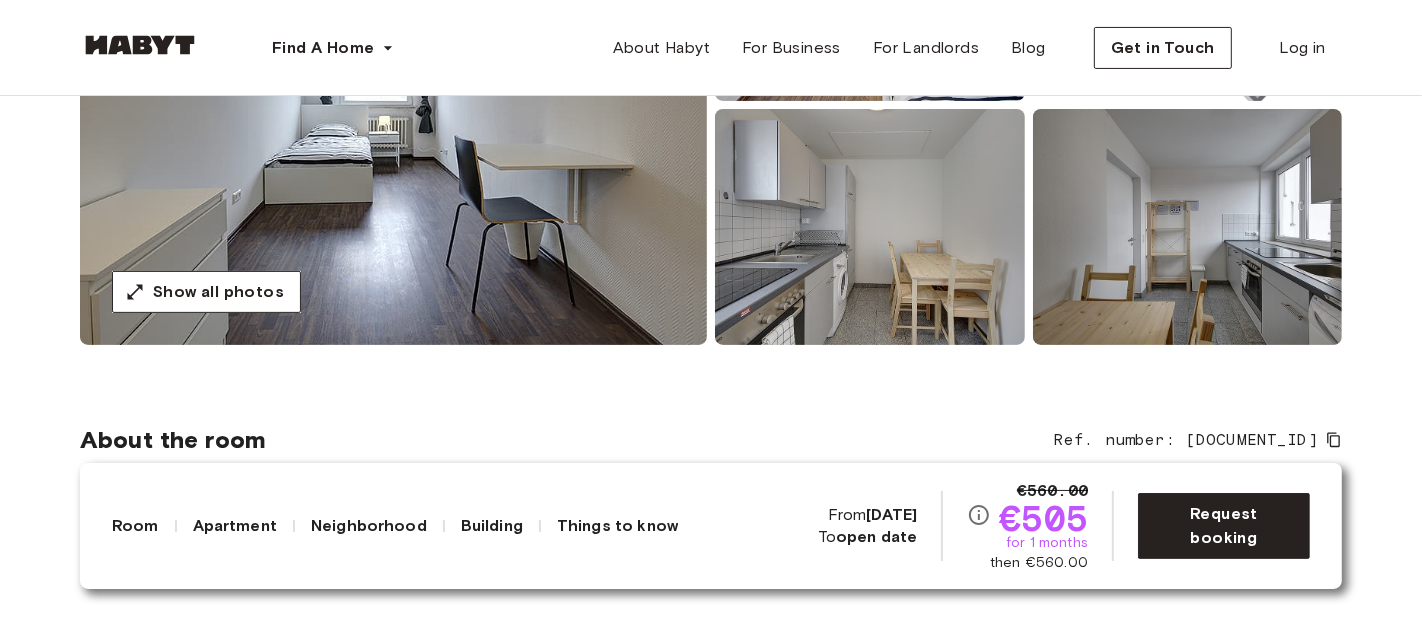 scroll, scrollTop: 306, scrollLeft: 0, axis: vertical 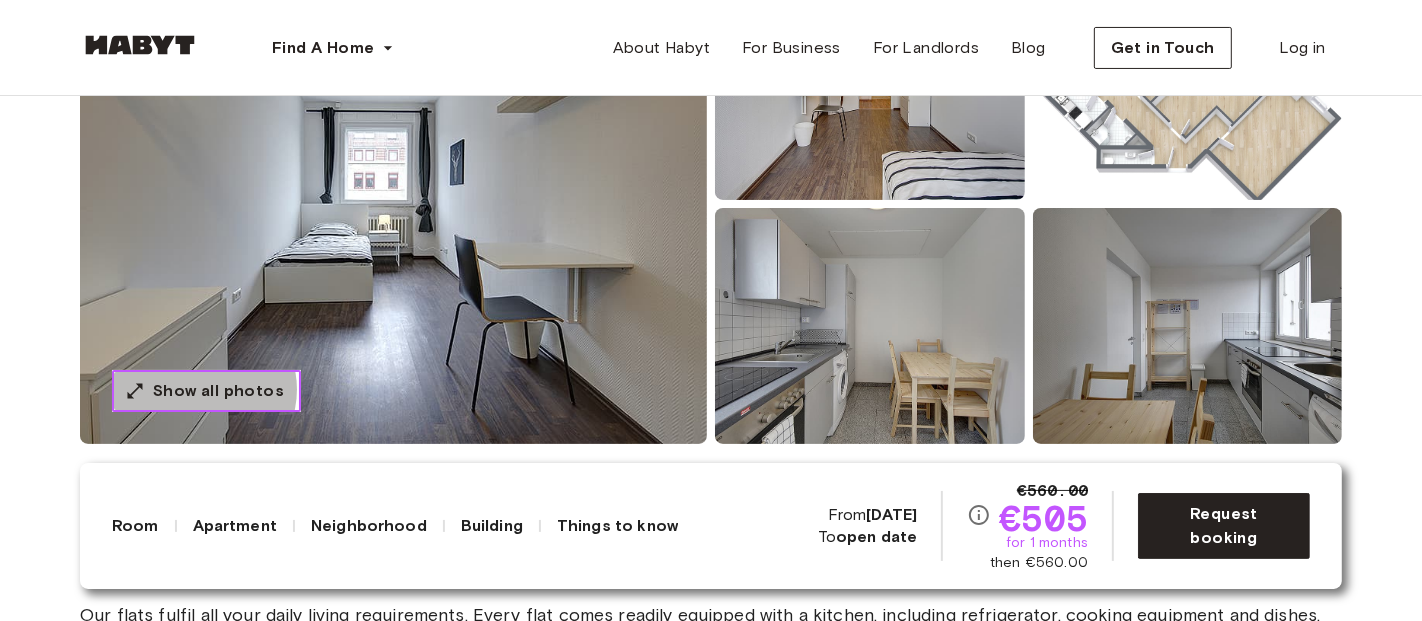 click on "Show all photos" at bounding box center [218, 391] 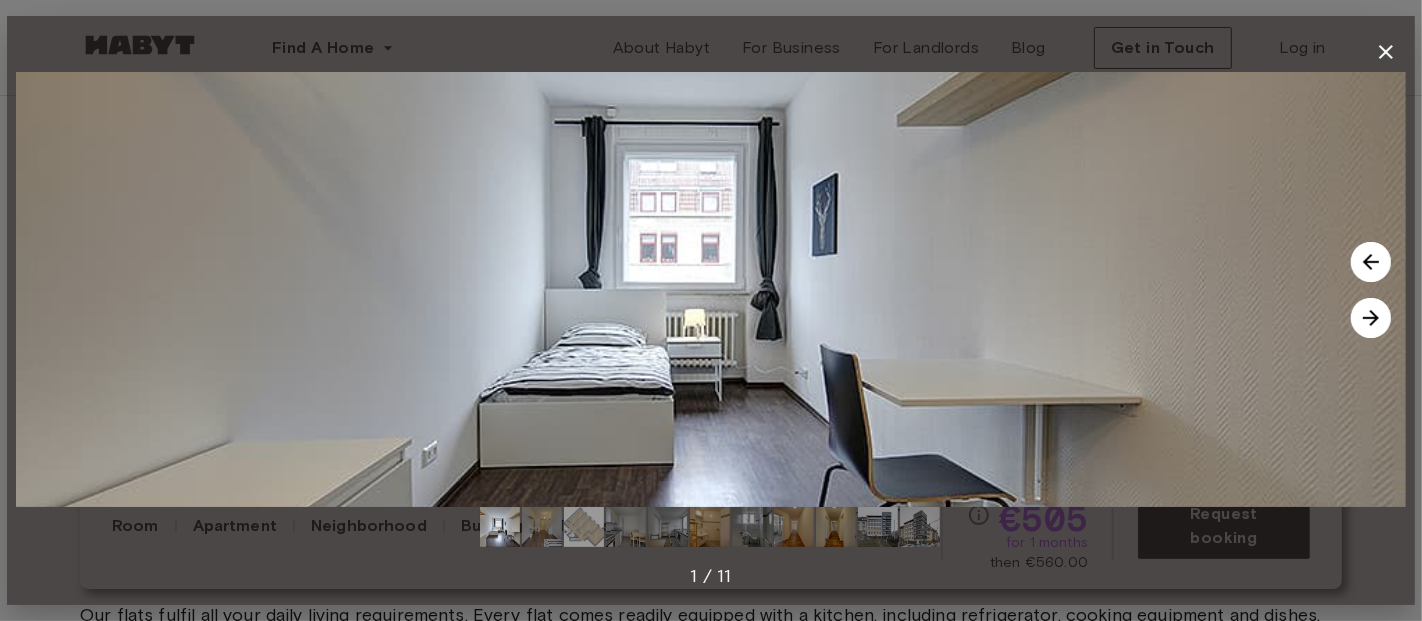 click 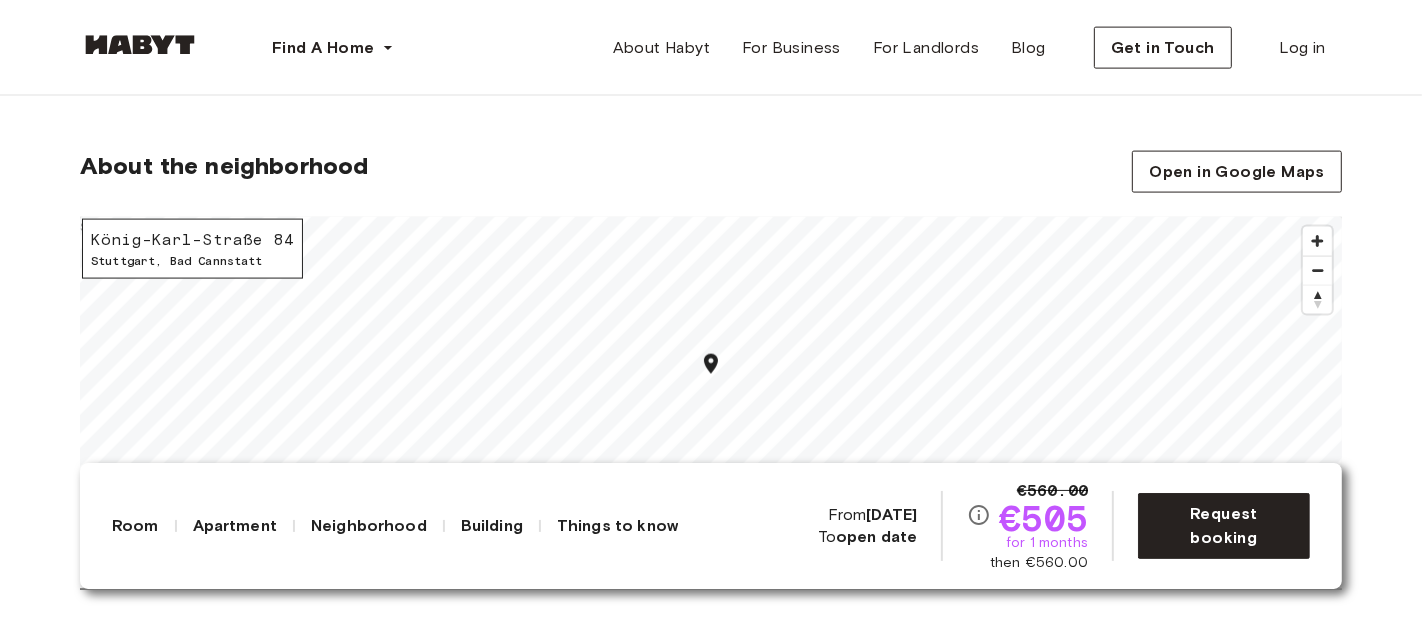 scroll, scrollTop: 2454, scrollLeft: 0, axis: vertical 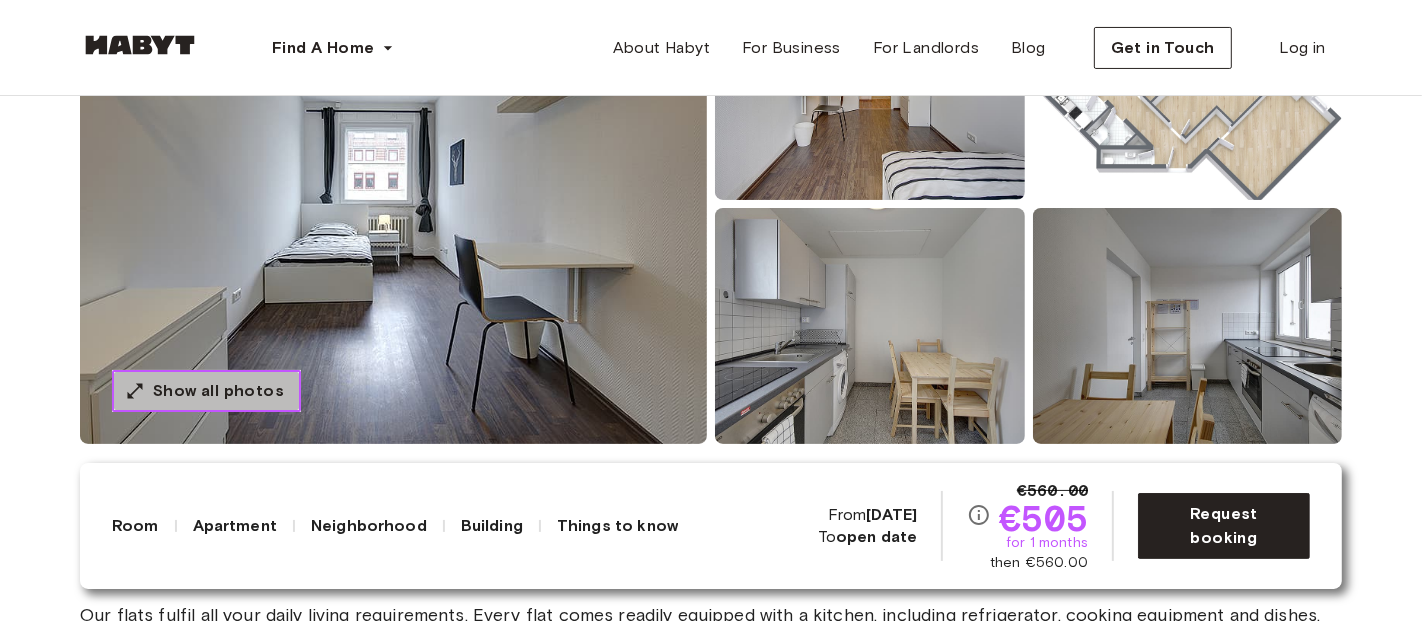 click on "Show all photos" at bounding box center [218, 391] 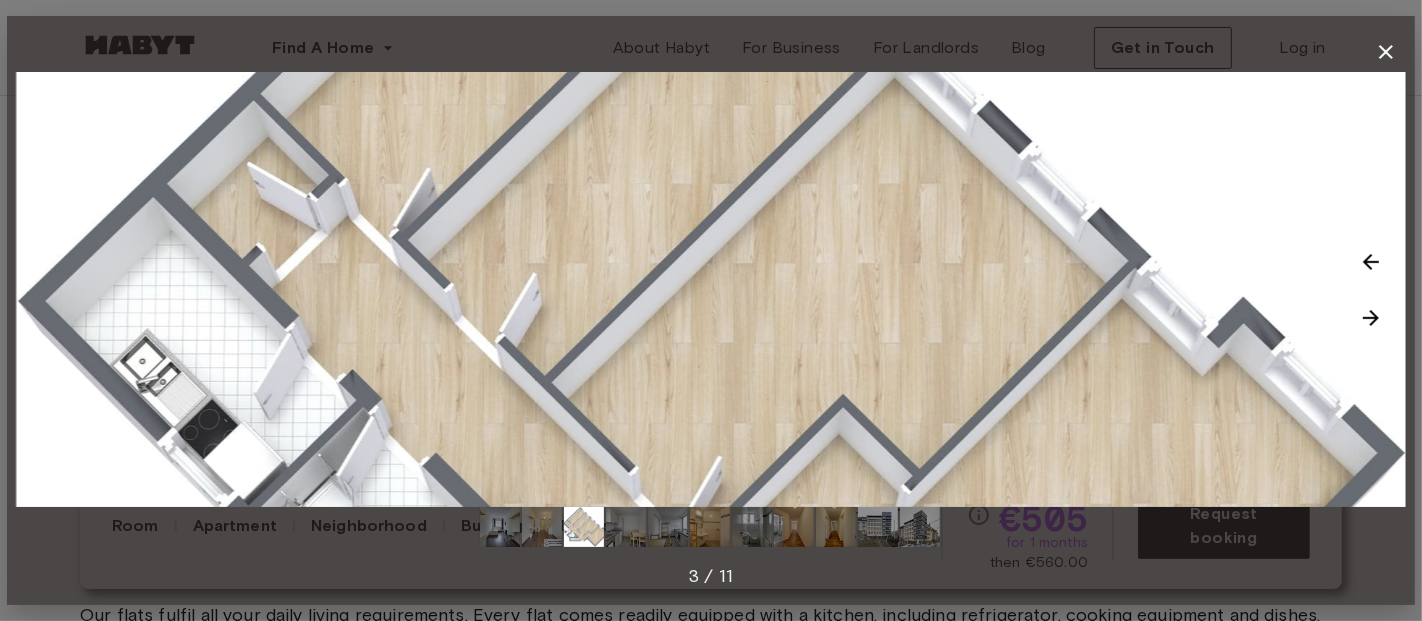 drag, startPoint x: 732, startPoint y: 163, endPoint x: 593, endPoint y: 189, distance: 141.41075 